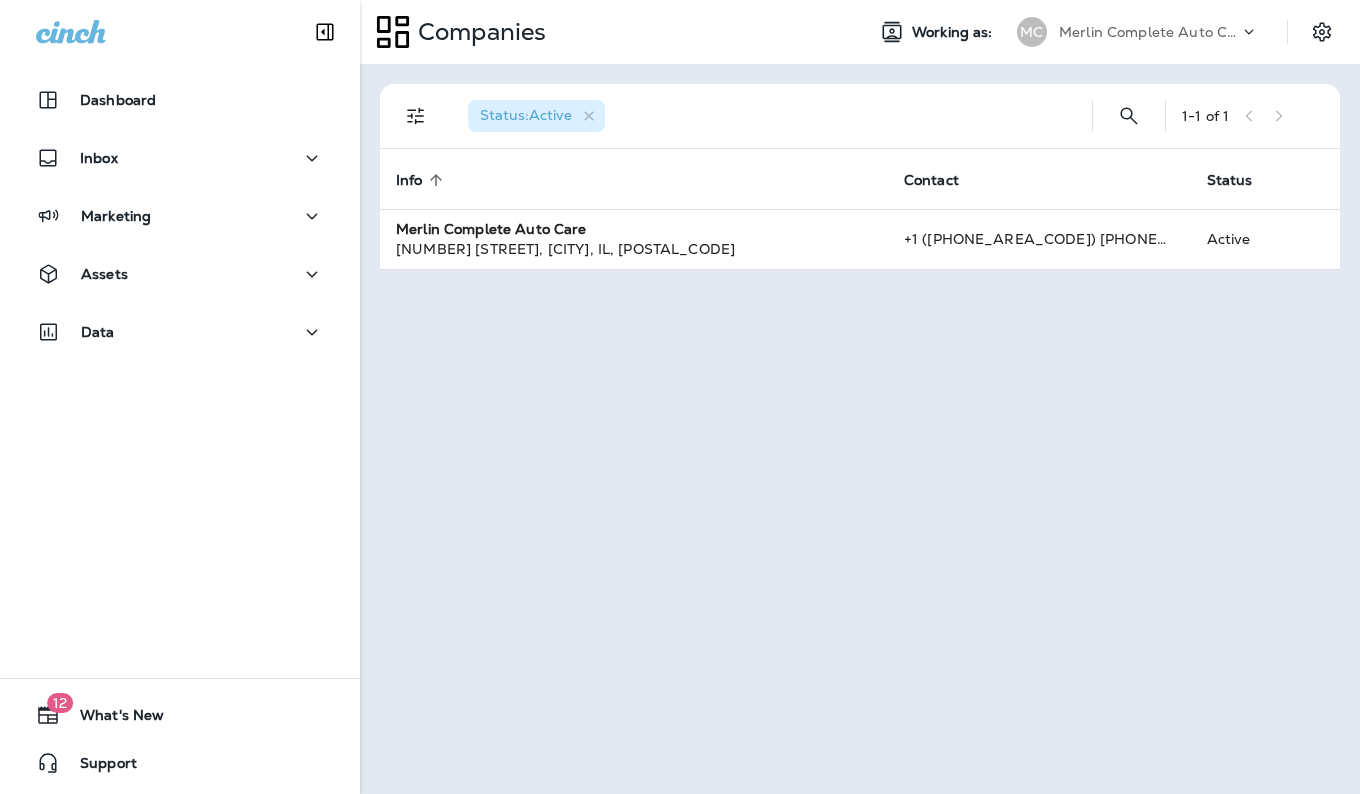 scroll, scrollTop: 0, scrollLeft: 0, axis: both 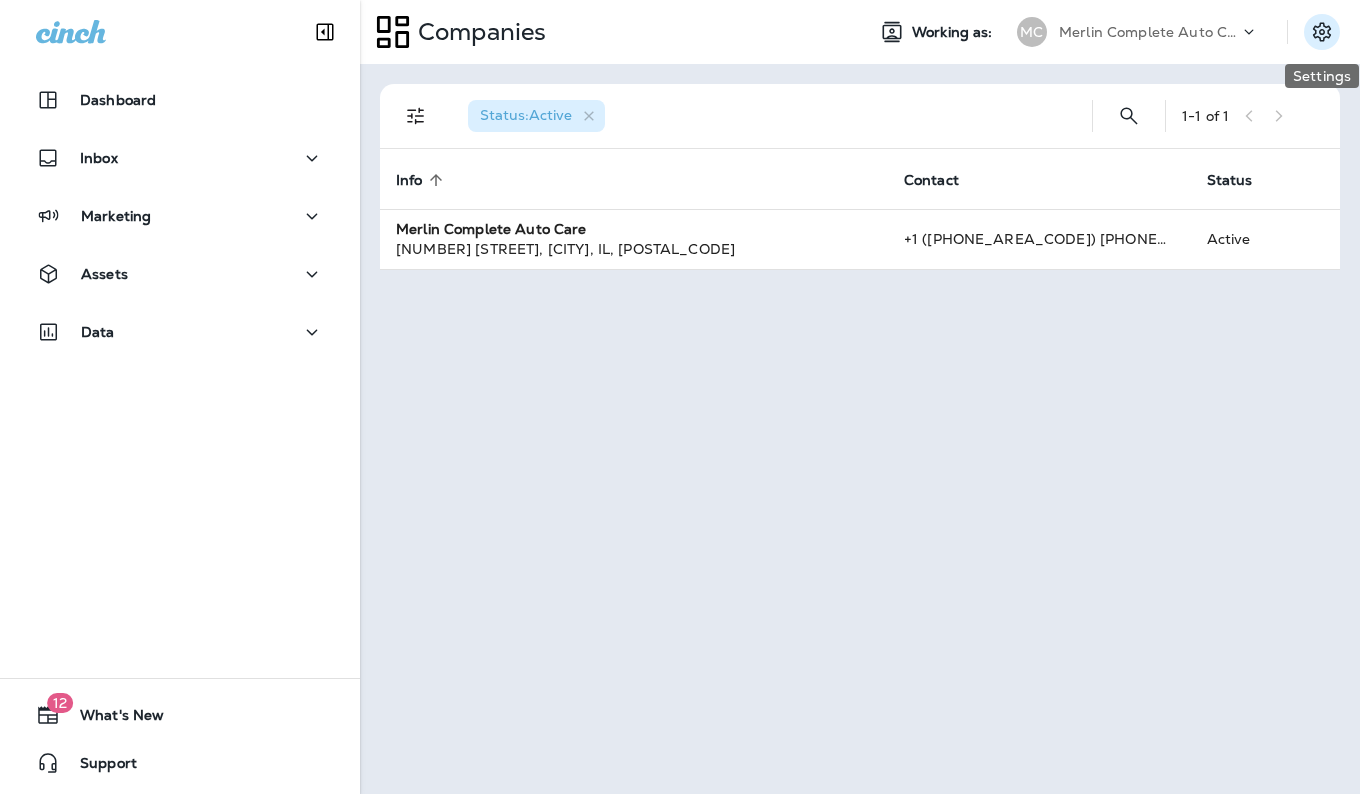 click 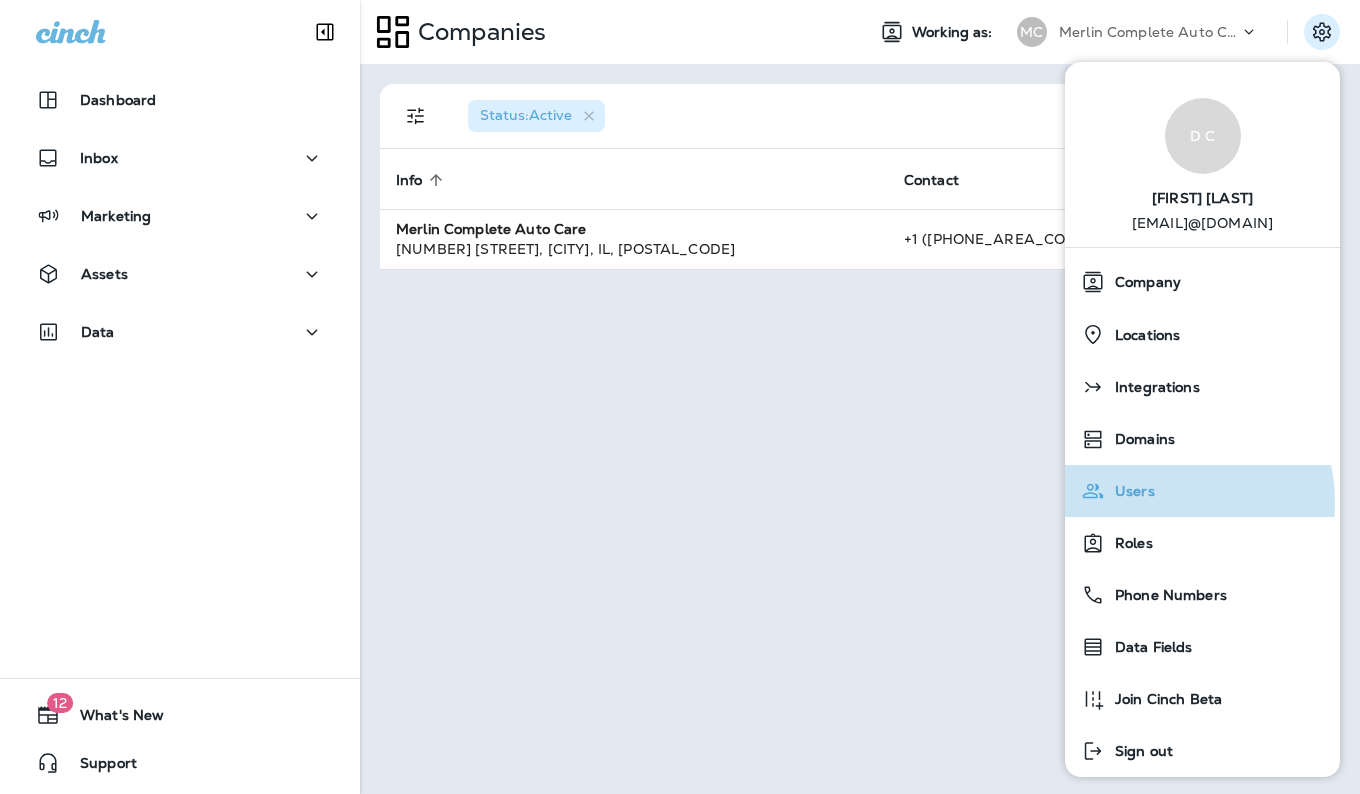 click on "Users" at bounding box center (1202, 491) 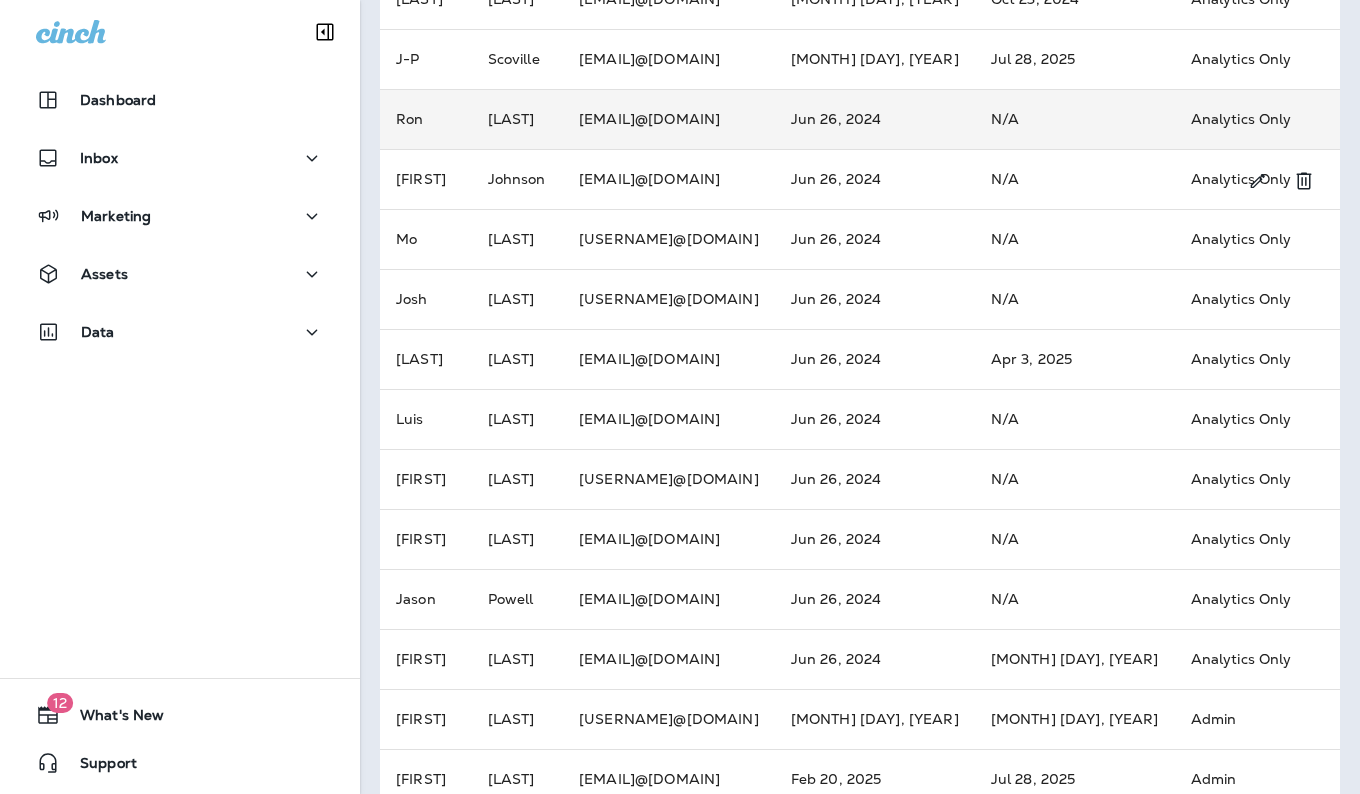 scroll, scrollTop: 275, scrollLeft: 0, axis: vertical 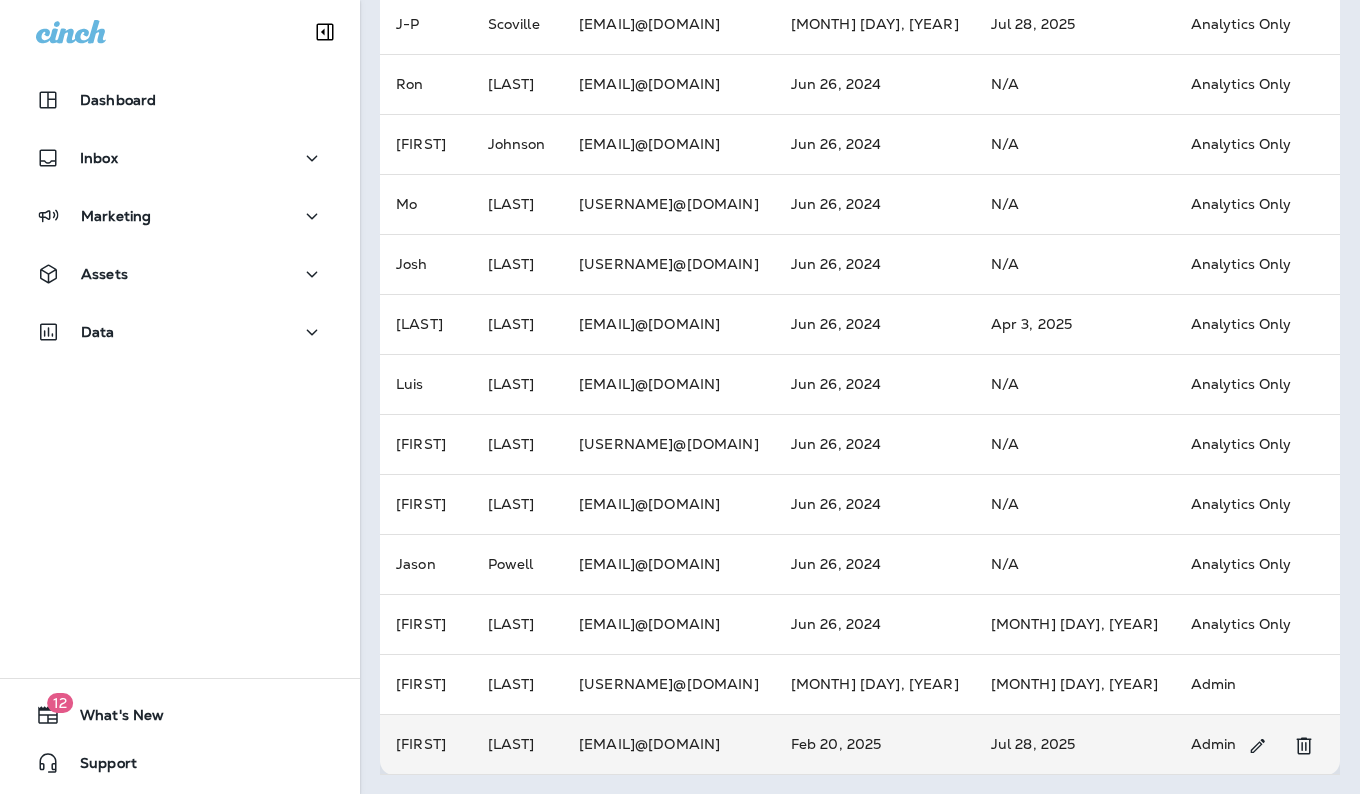 click on "[EMAIL]@[DOMAIN]" at bounding box center [669, 744] 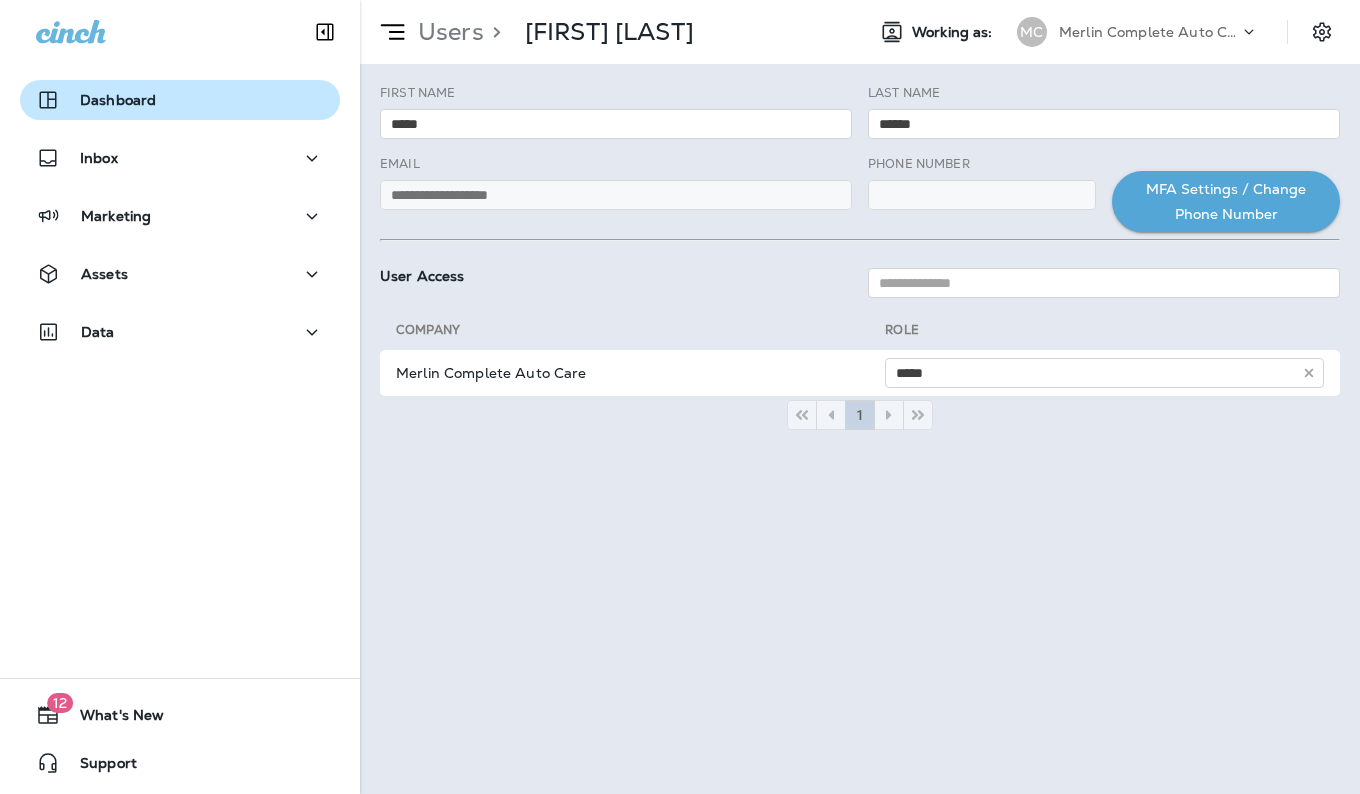click on "Dashboard" at bounding box center (180, 100) 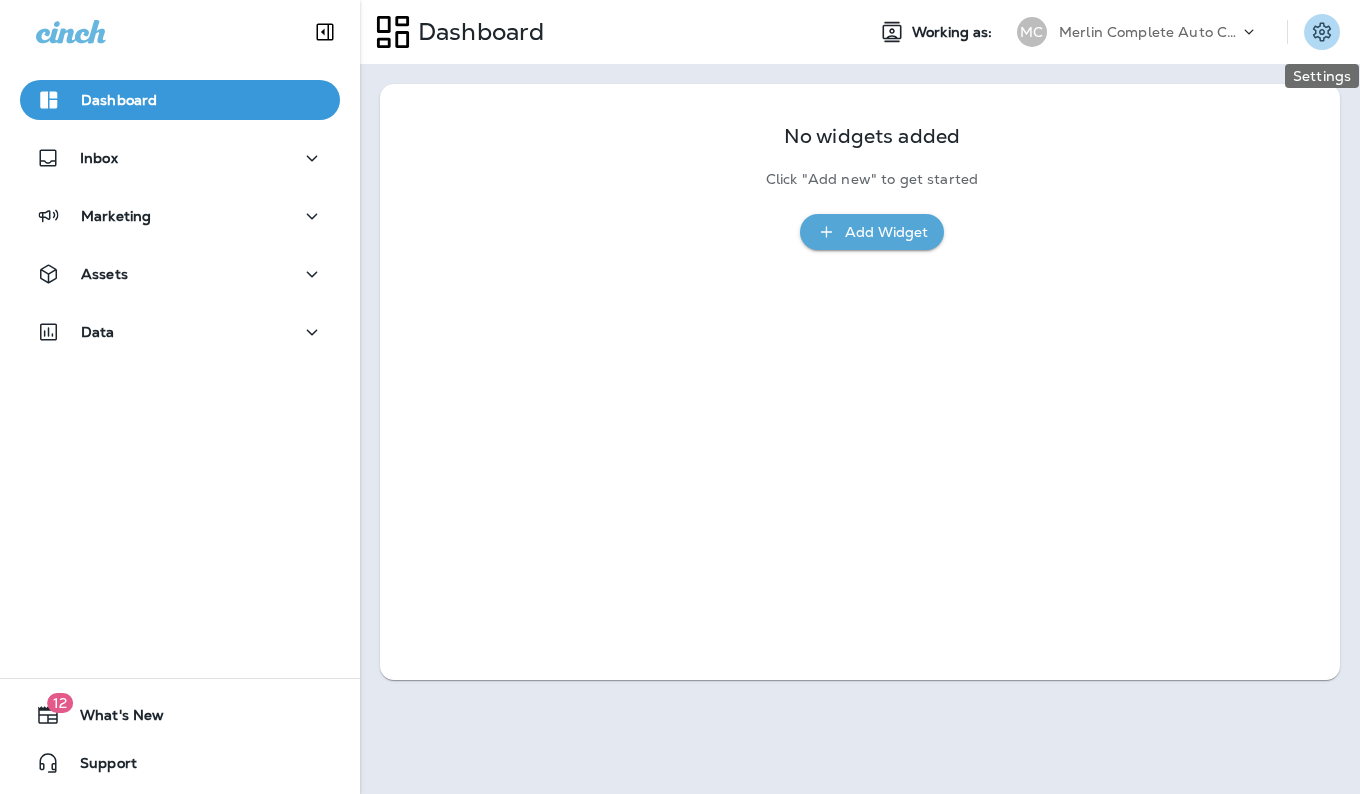 click 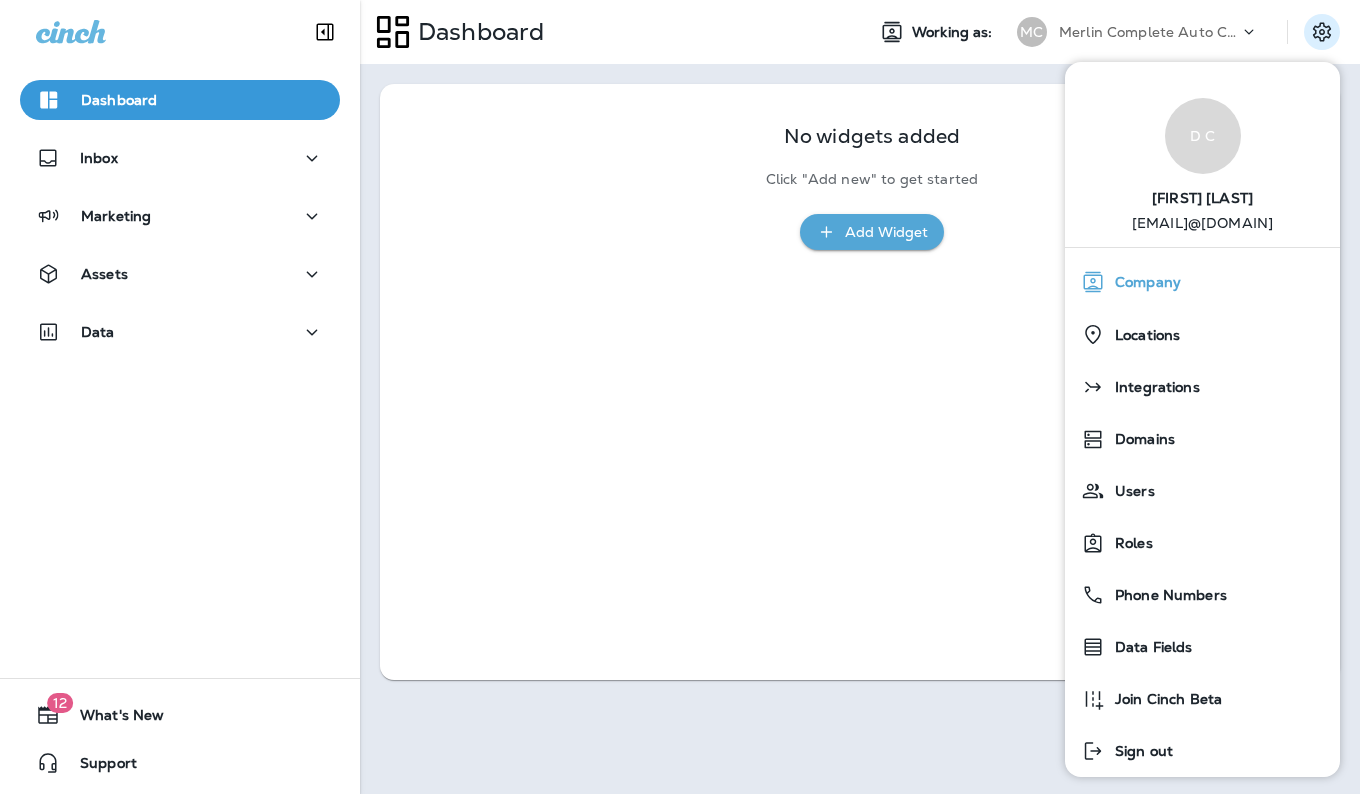 click on "Company" at bounding box center [1202, 282] 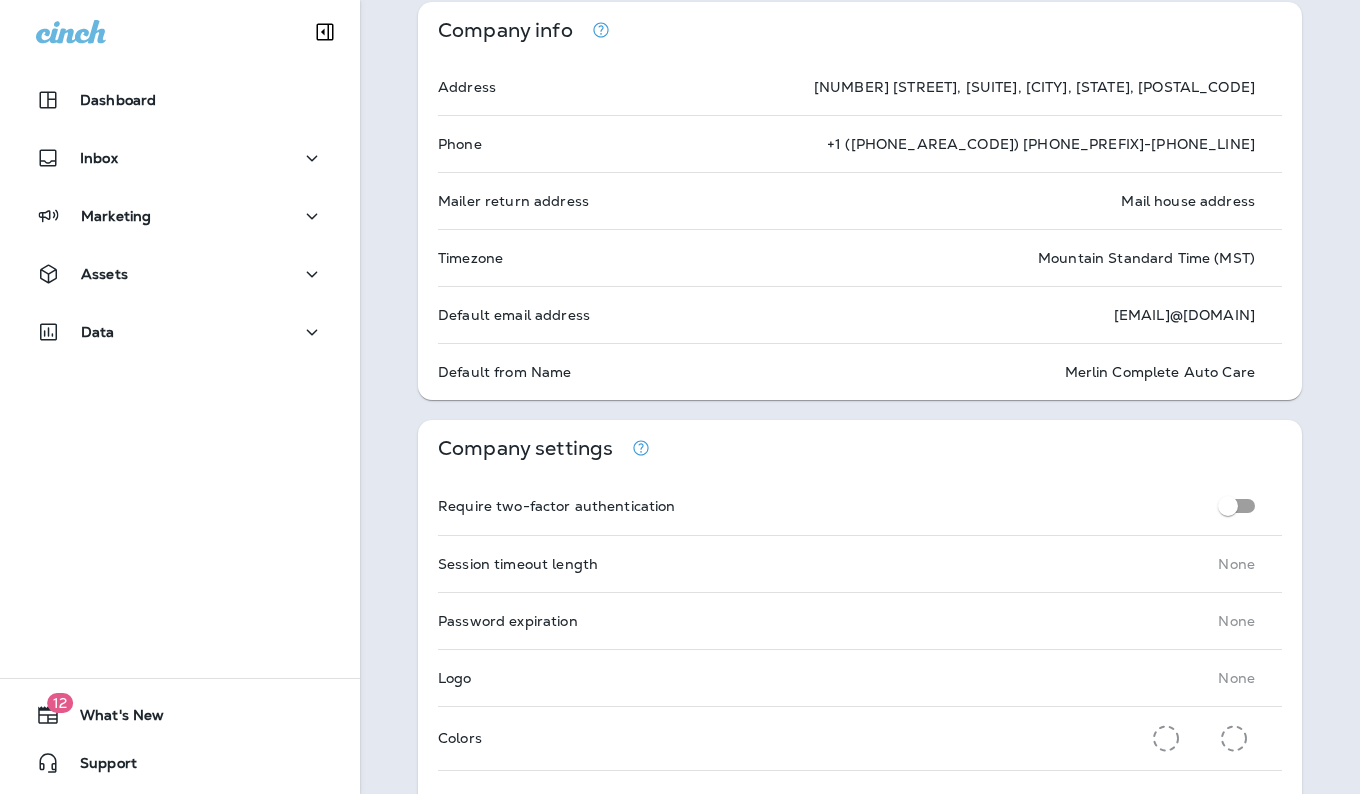 scroll, scrollTop: 0, scrollLeft: 0, axis: both 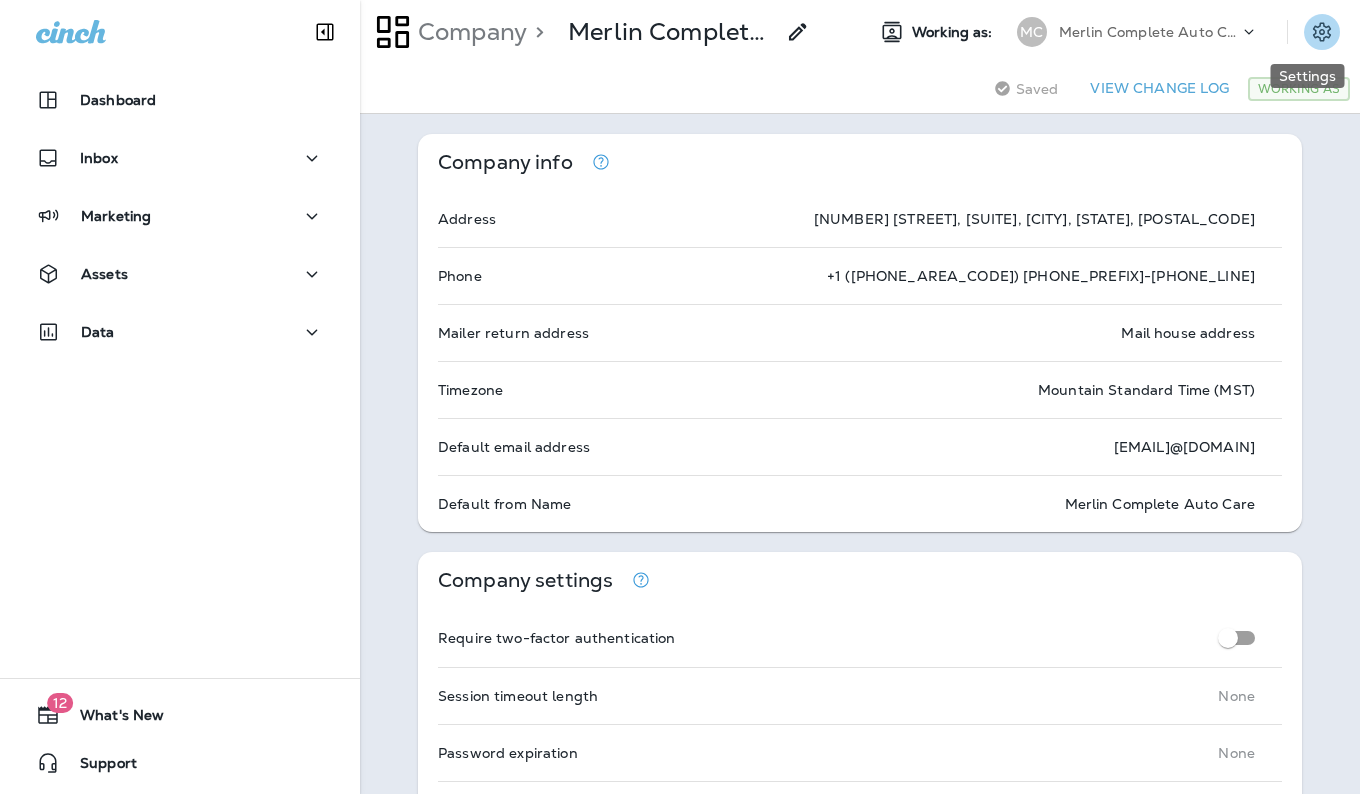 click 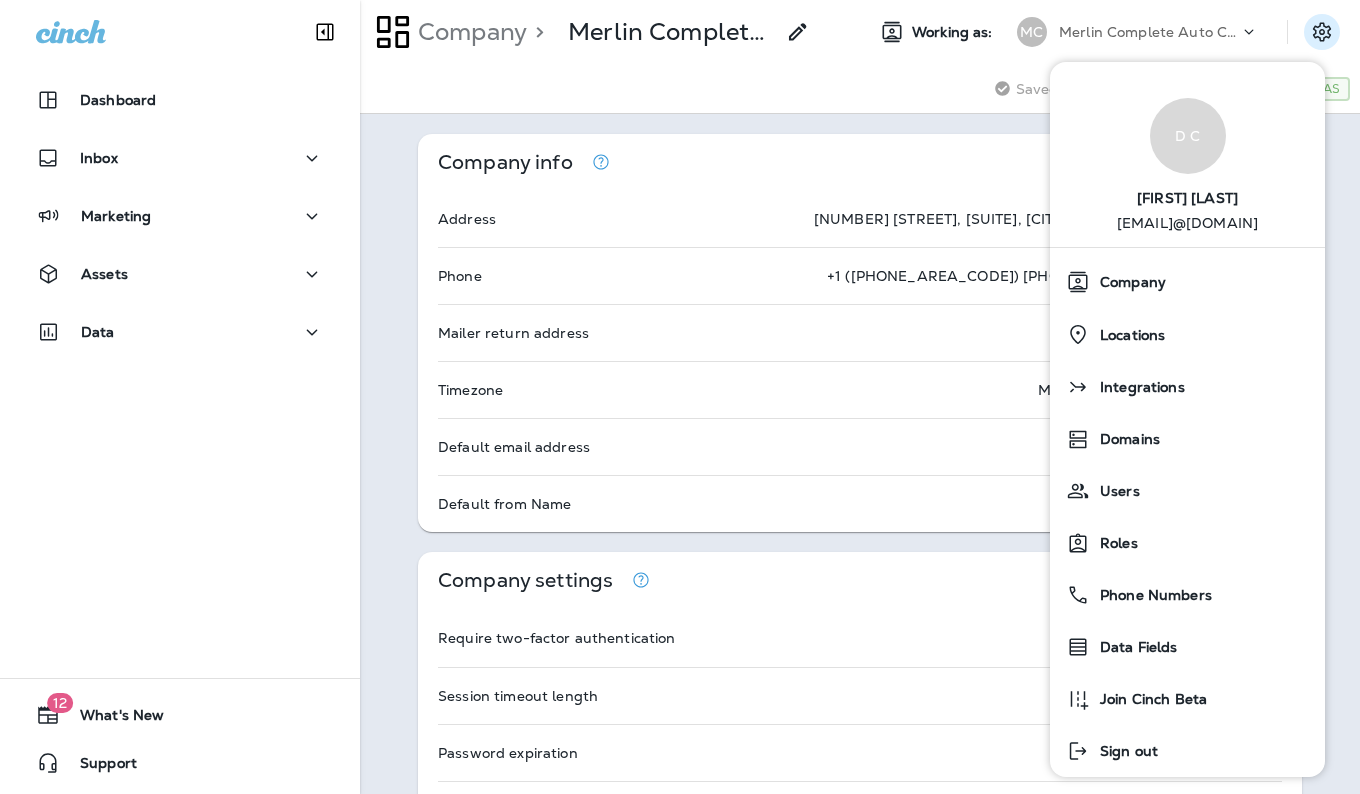 click on "D C [FIRST] [LAST] [EMAIL]@[DOMAIN]" at bounding box center (1187, 162) 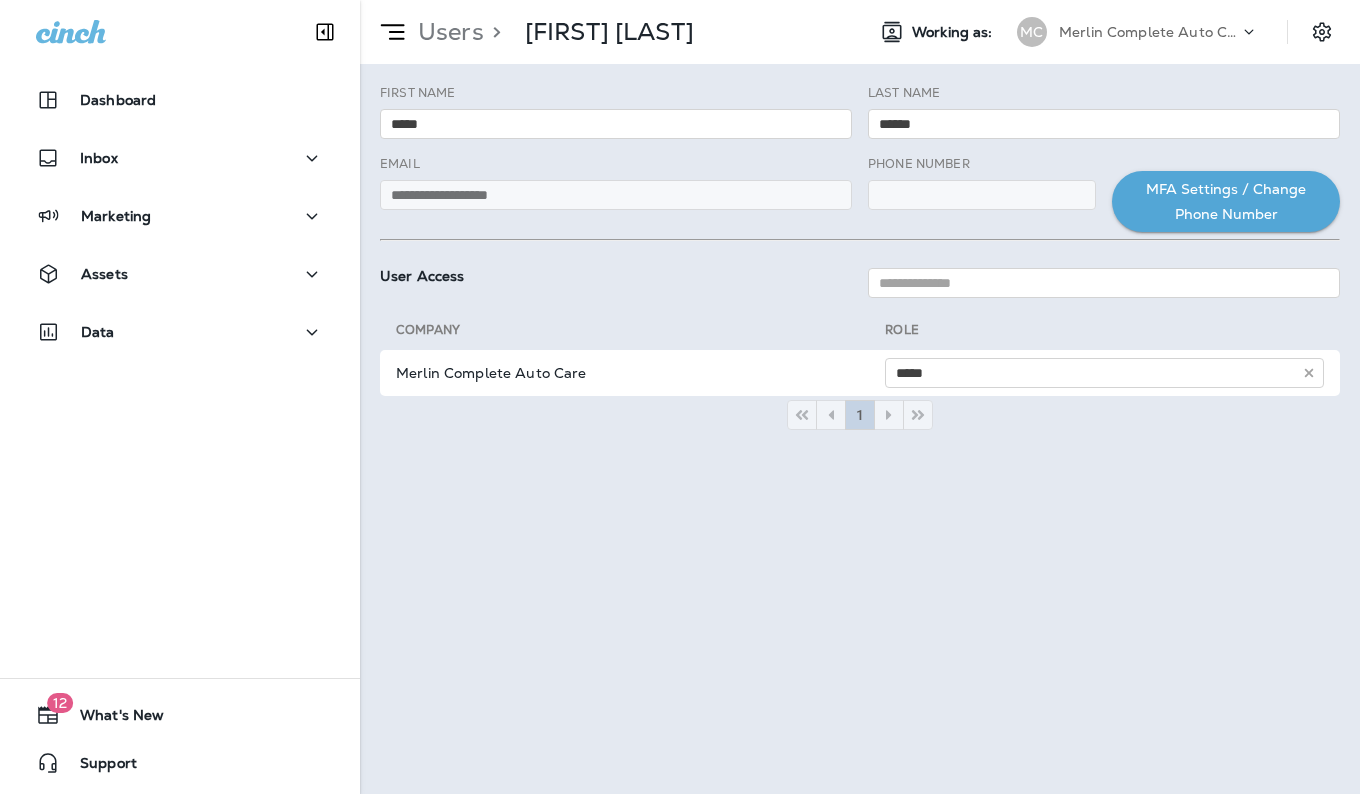 click on "MC" at bounding box center (1032, 32) 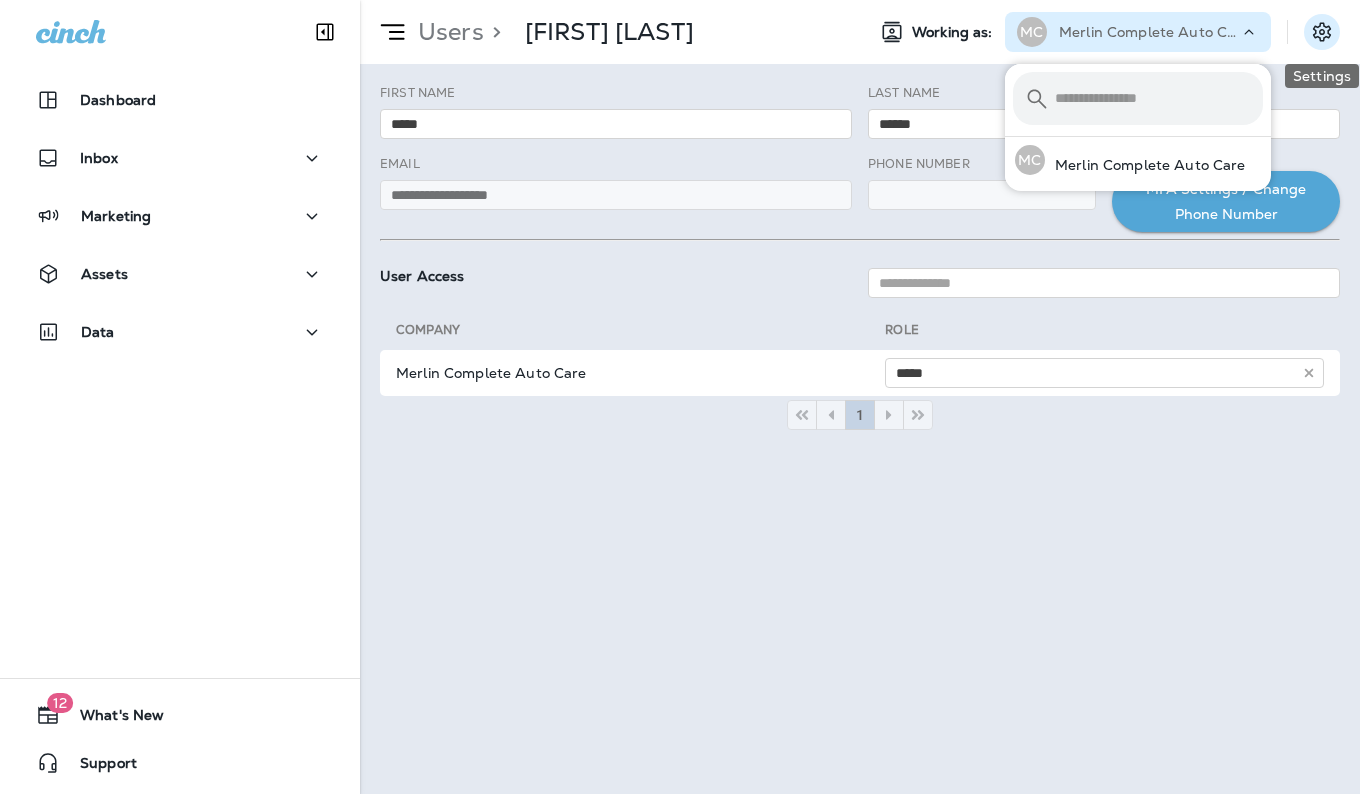click 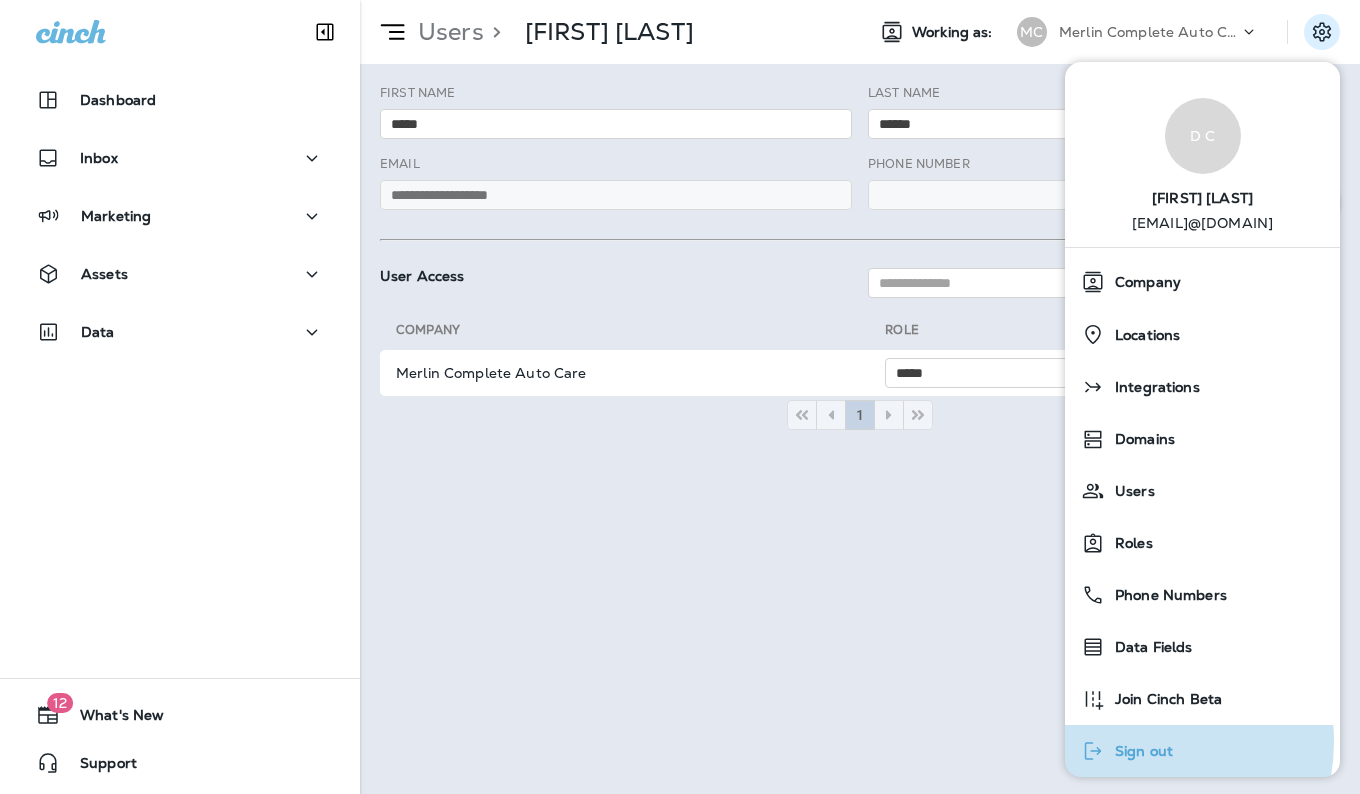 click on "Sign out" at bounding box center (1127, 751) 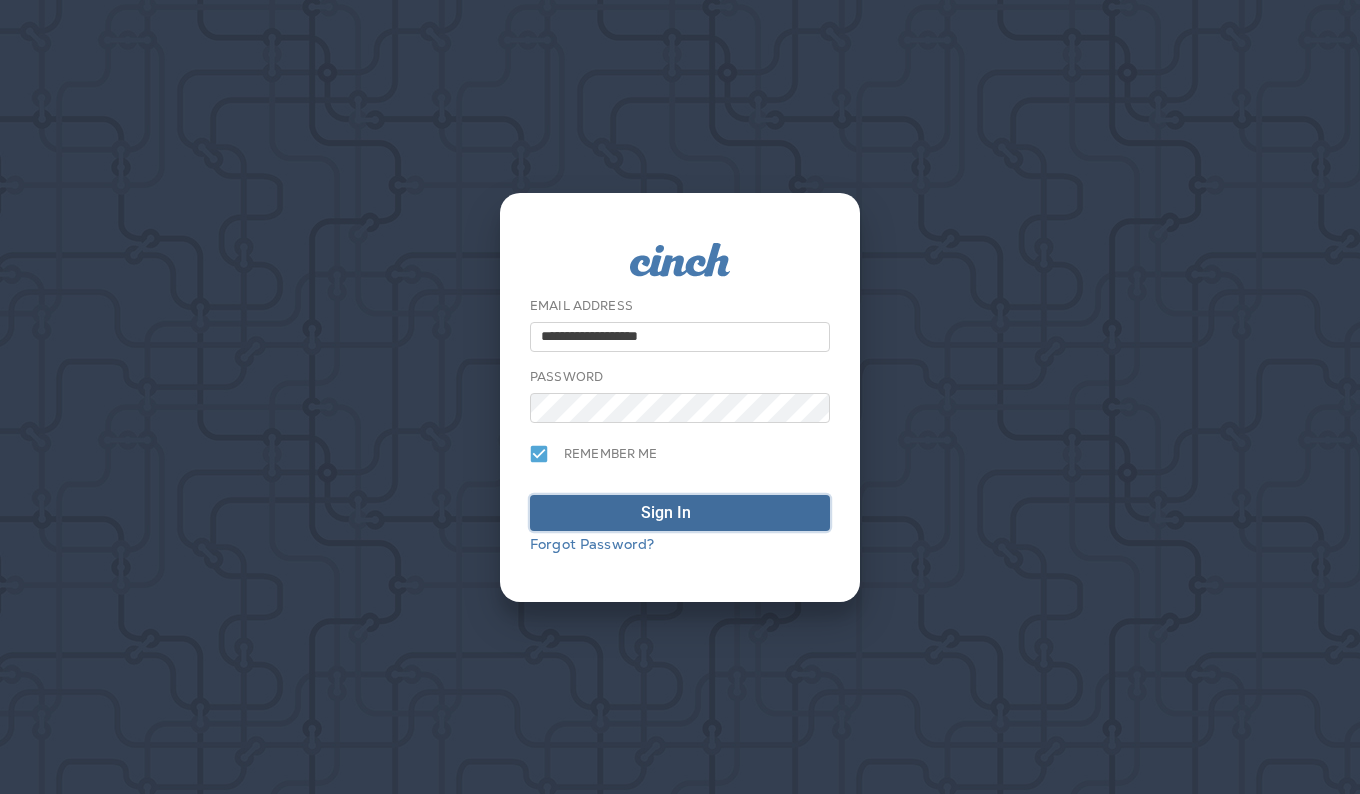 click on "Sign In" at bounding box center [680, 513] 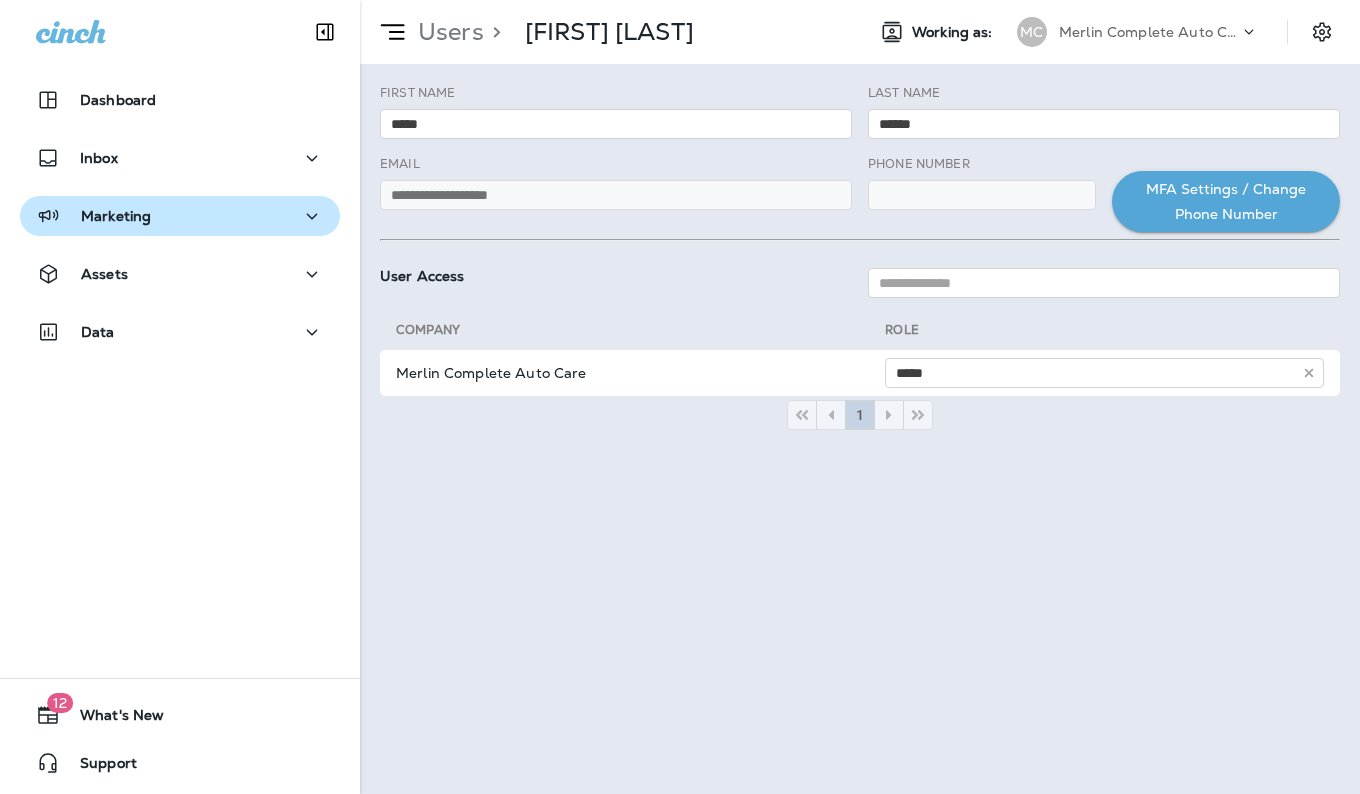 click on "Marketing" at bounding box center [180, 216] 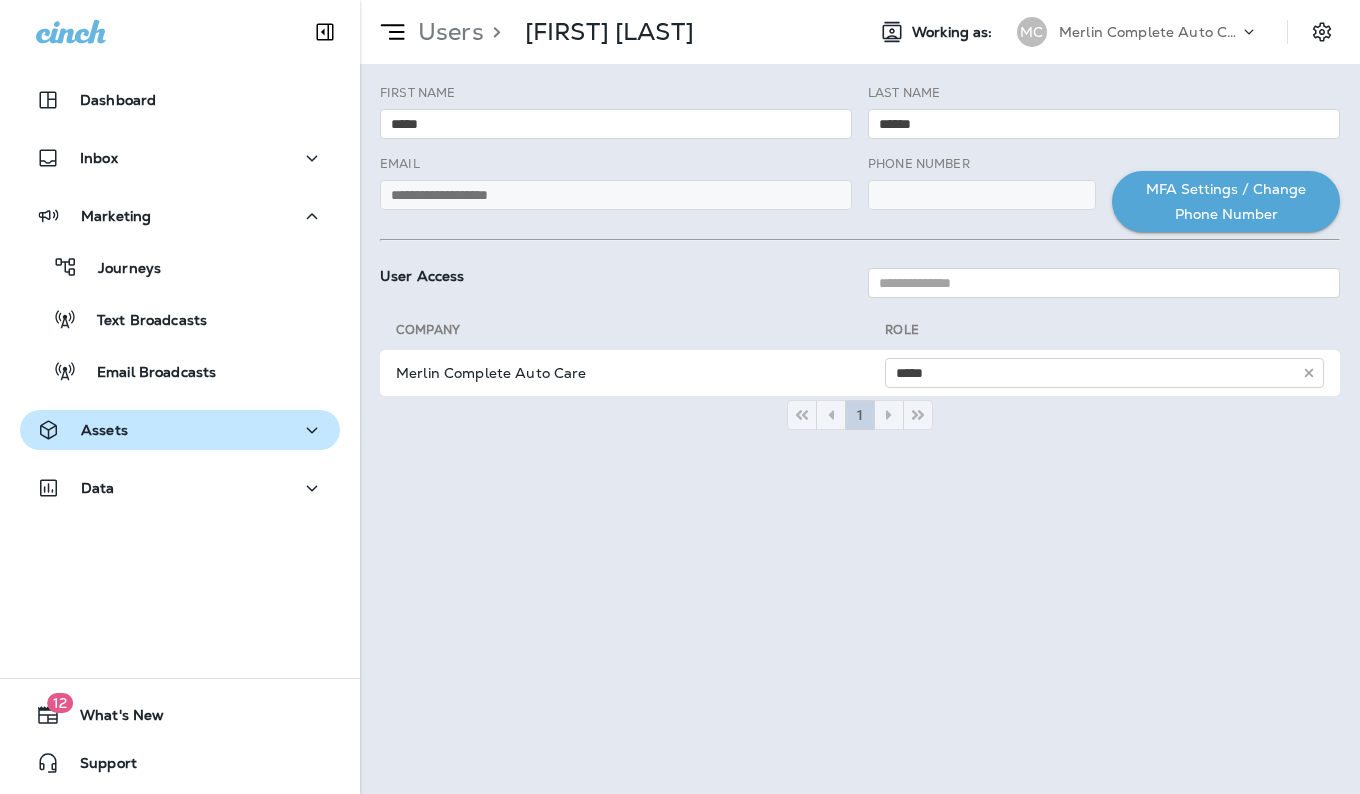 click on "Assets" at bounding box center [180, 430] 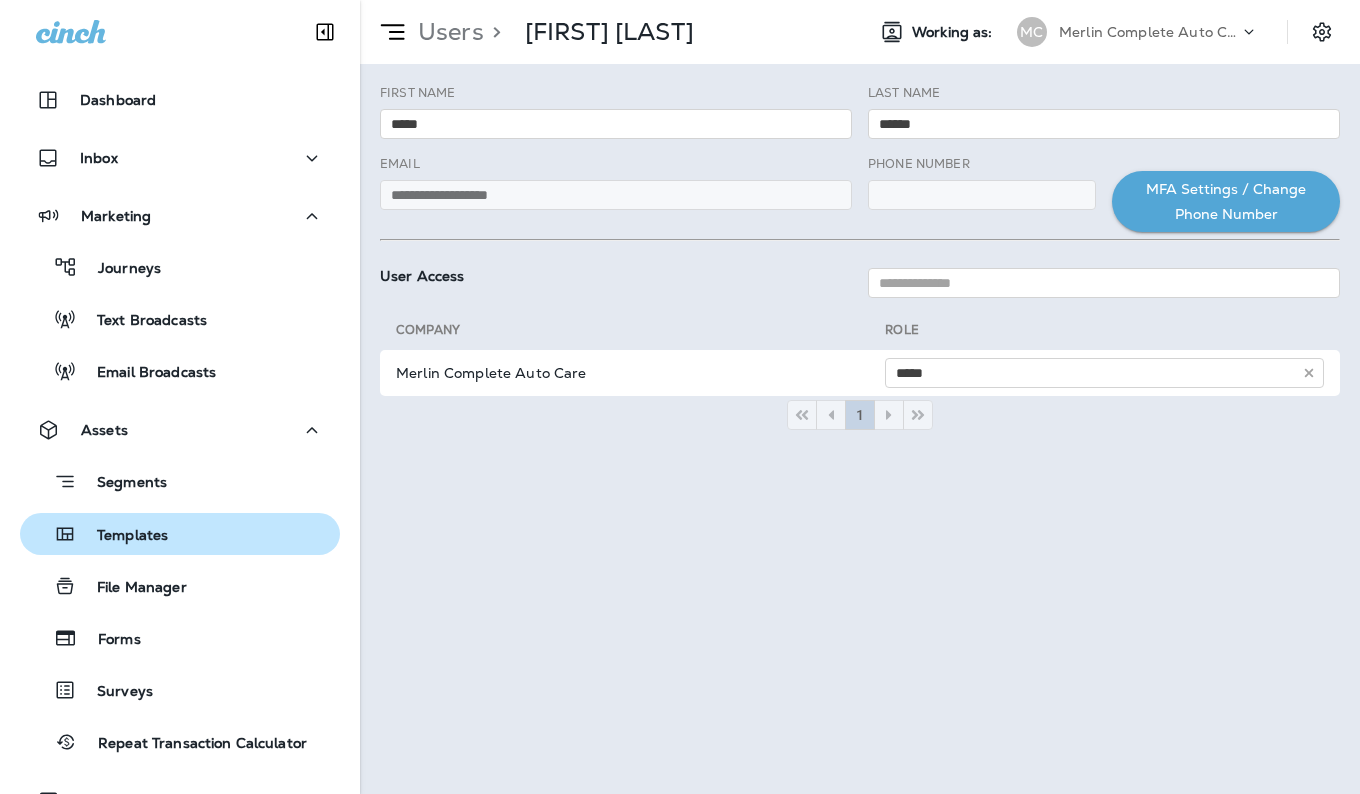 click on "Templates" at bounding box center [180, 534] 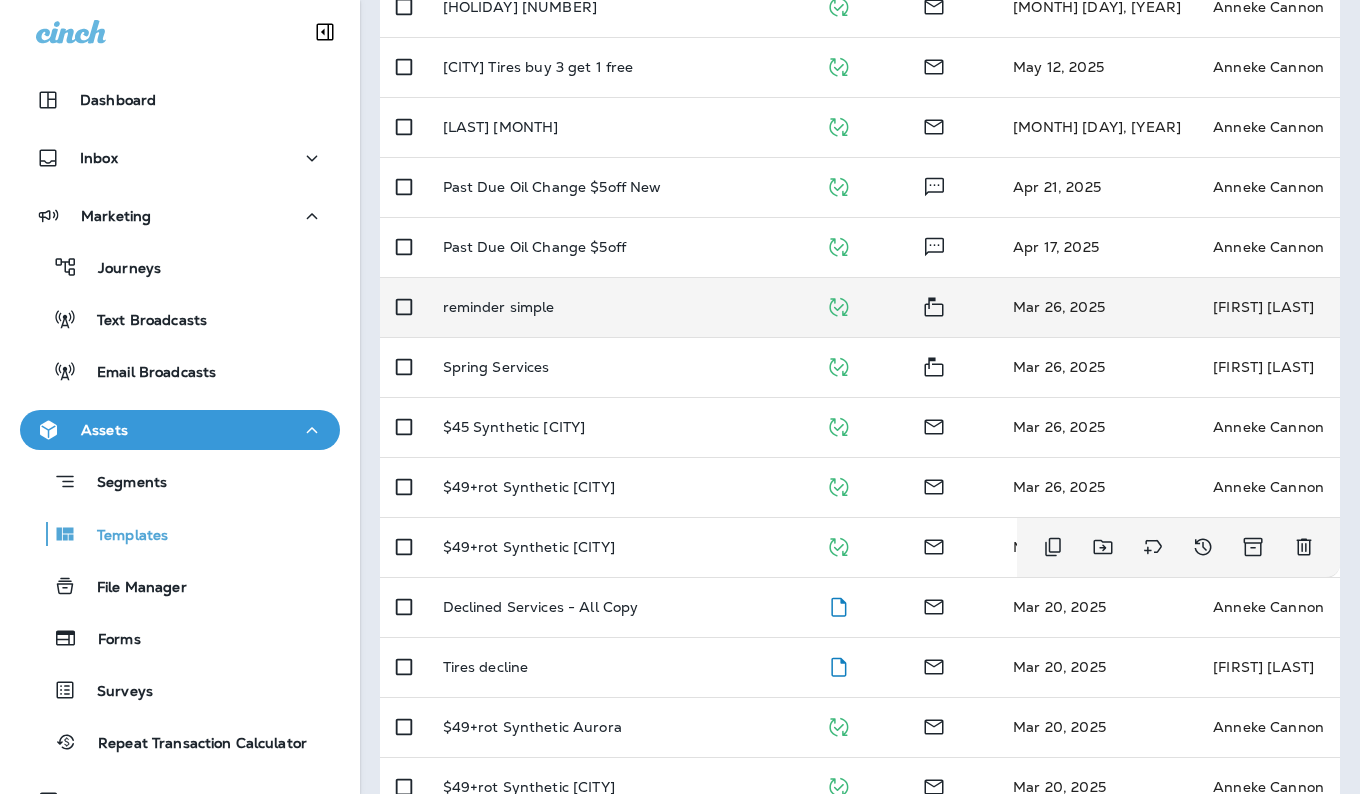 scroll, scrollTop: 687, scrollLeft: 0, axis: vertical 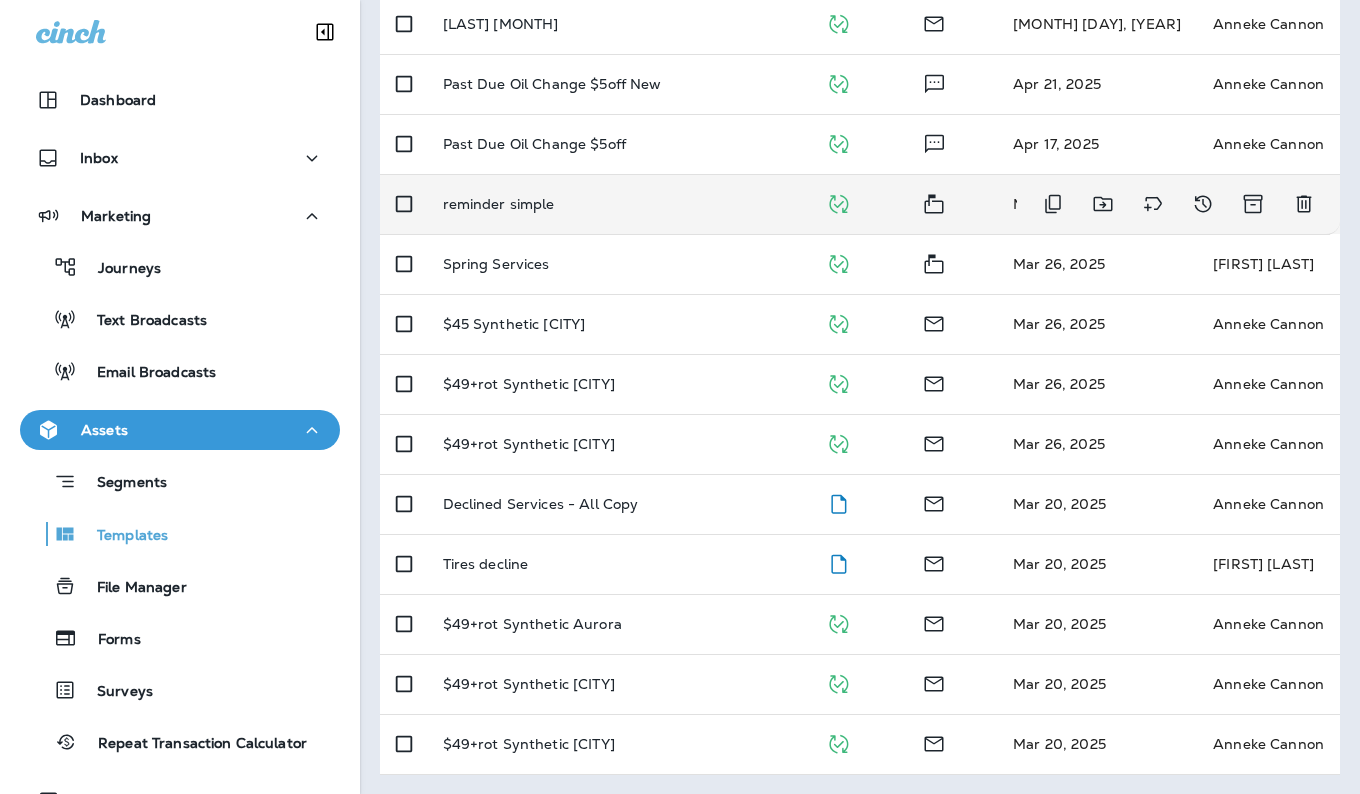 click on "reminder simple" at bounding box center [619, 204] 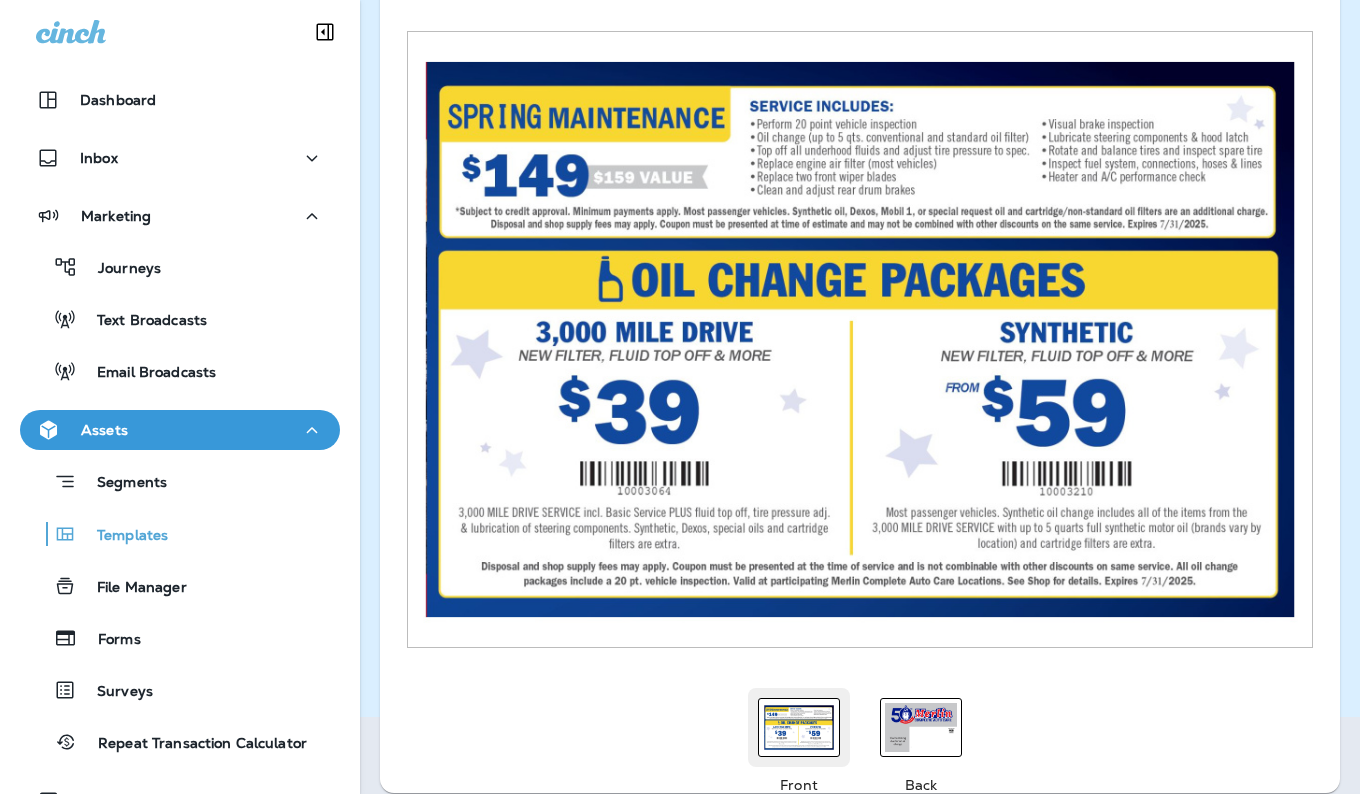scroll, scrollTop: 146, scrollLeft: 0, axis: vertical 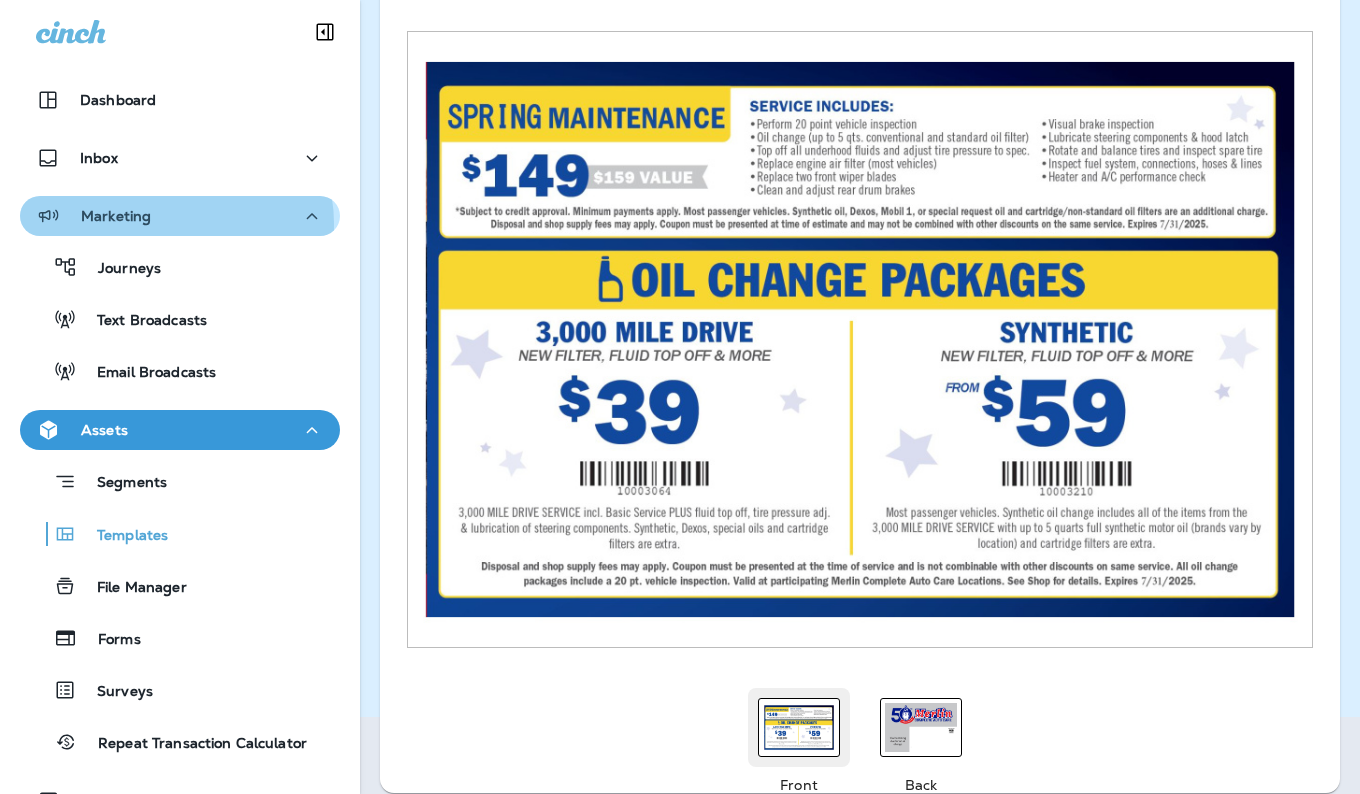 click on "Marketing" at bounding box center [180, 216] 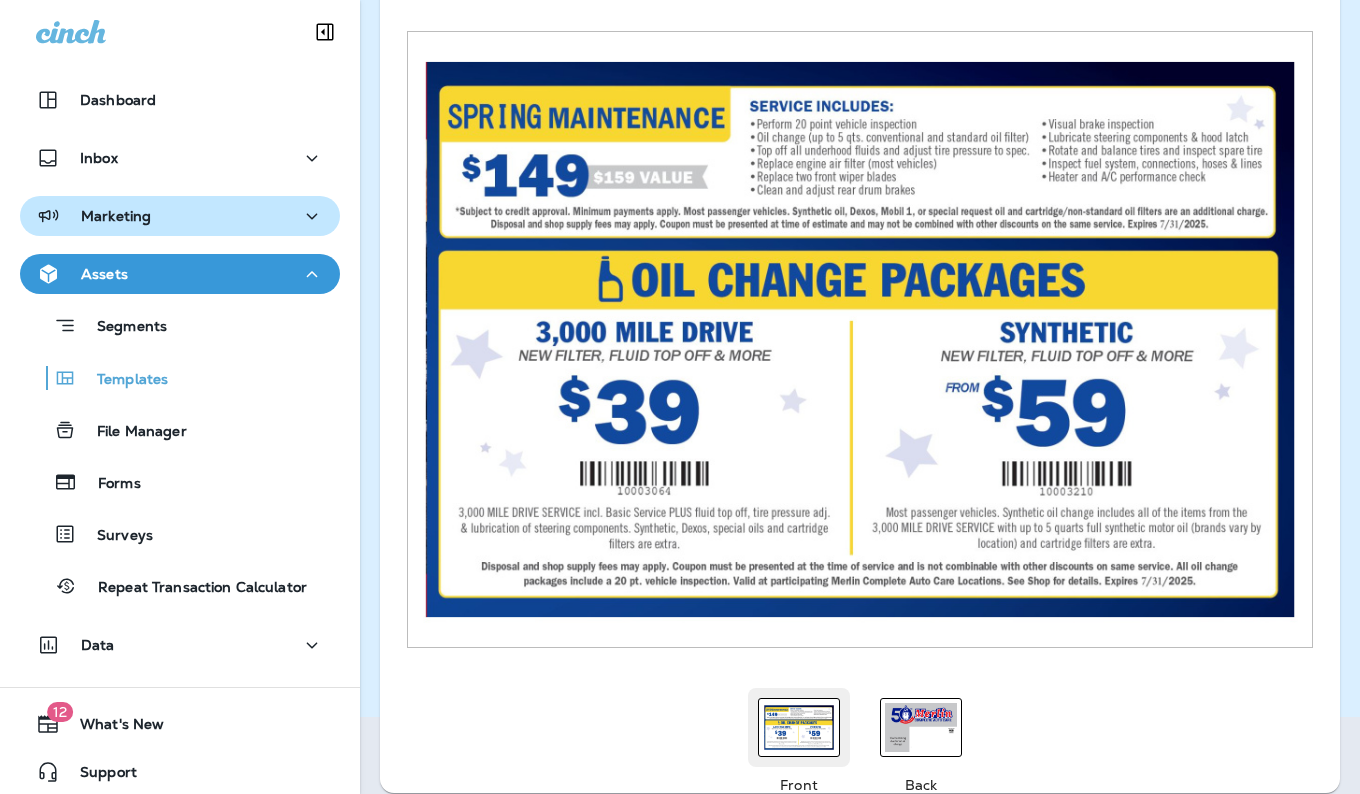 click on "Marketing" at bounding box center [180, 216] 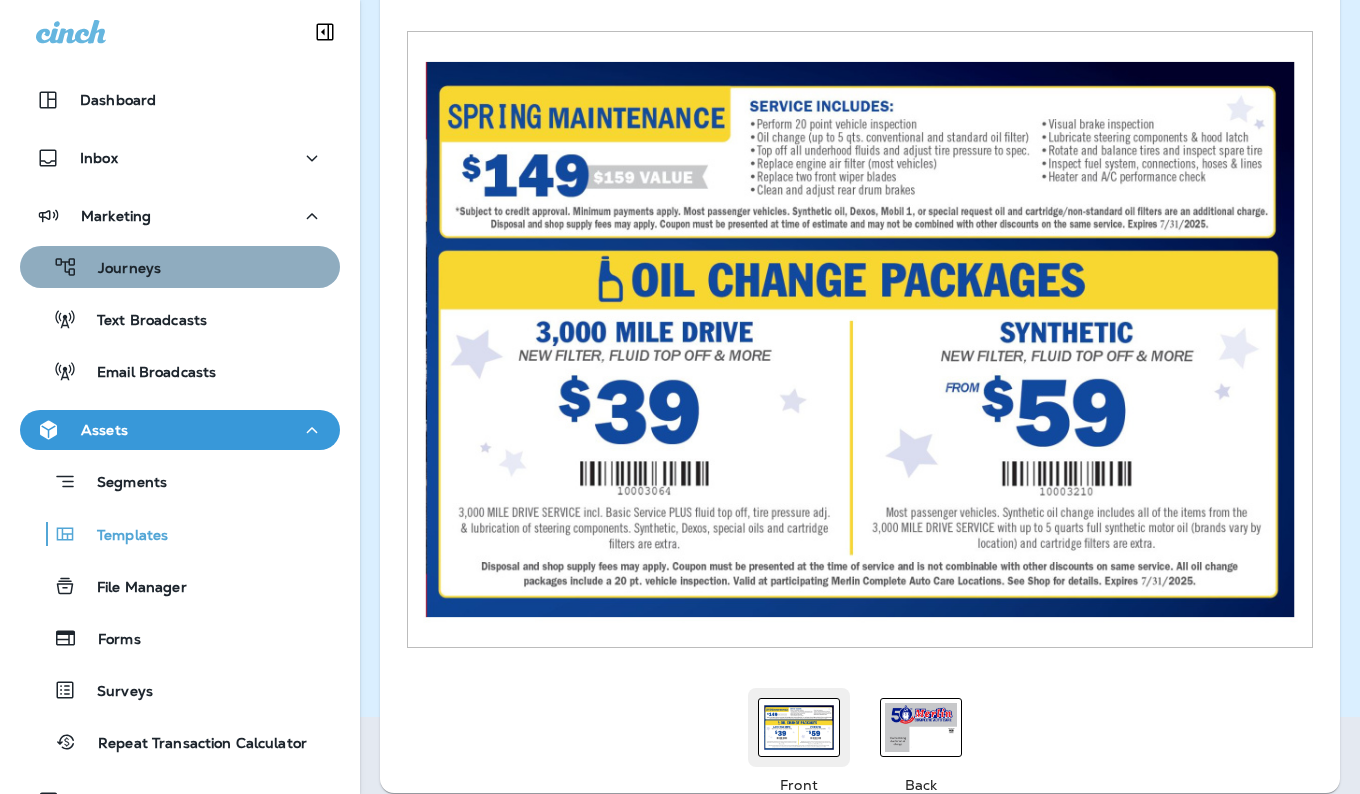 click on "Journeys" at bounding box center [180, 267] 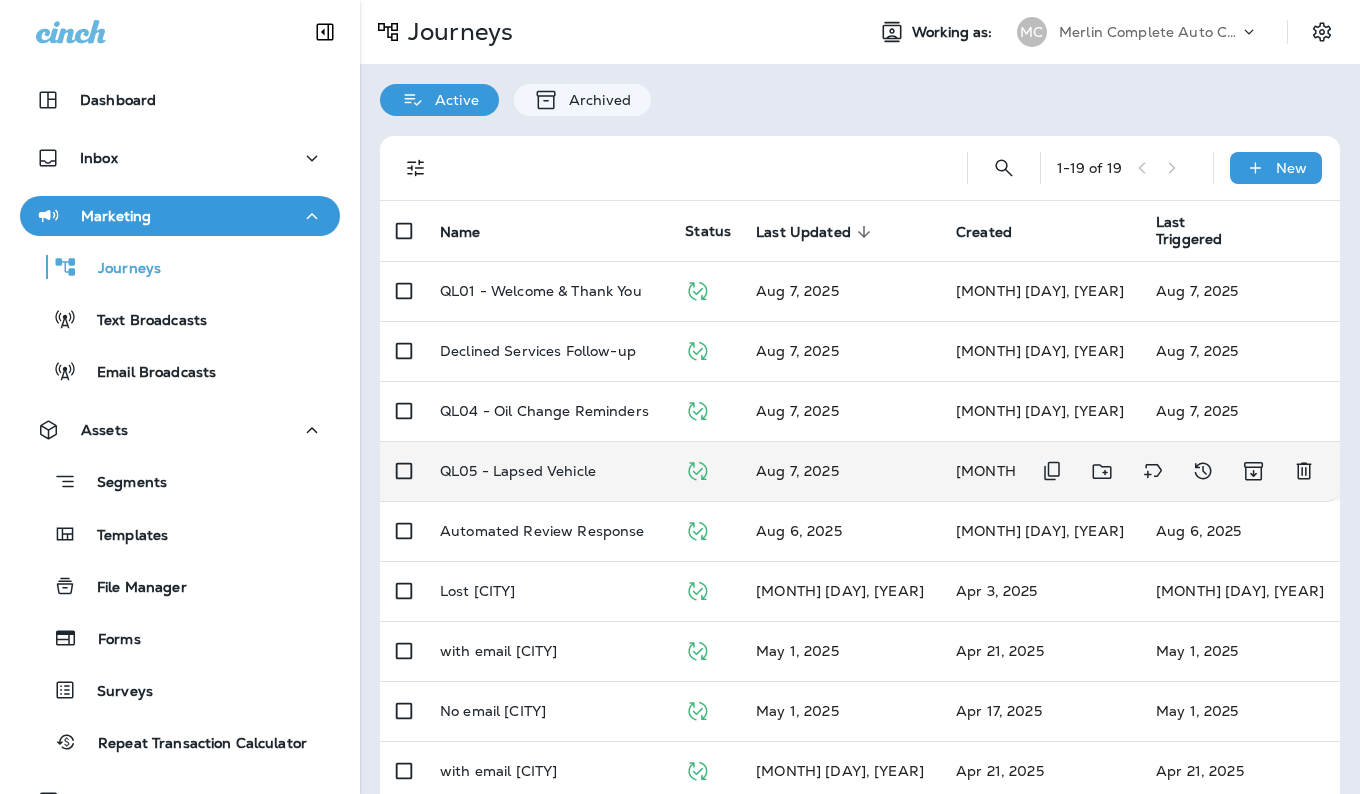 click on "QL05 - Lapsed Vehicle" at bounding box center (518, 471) 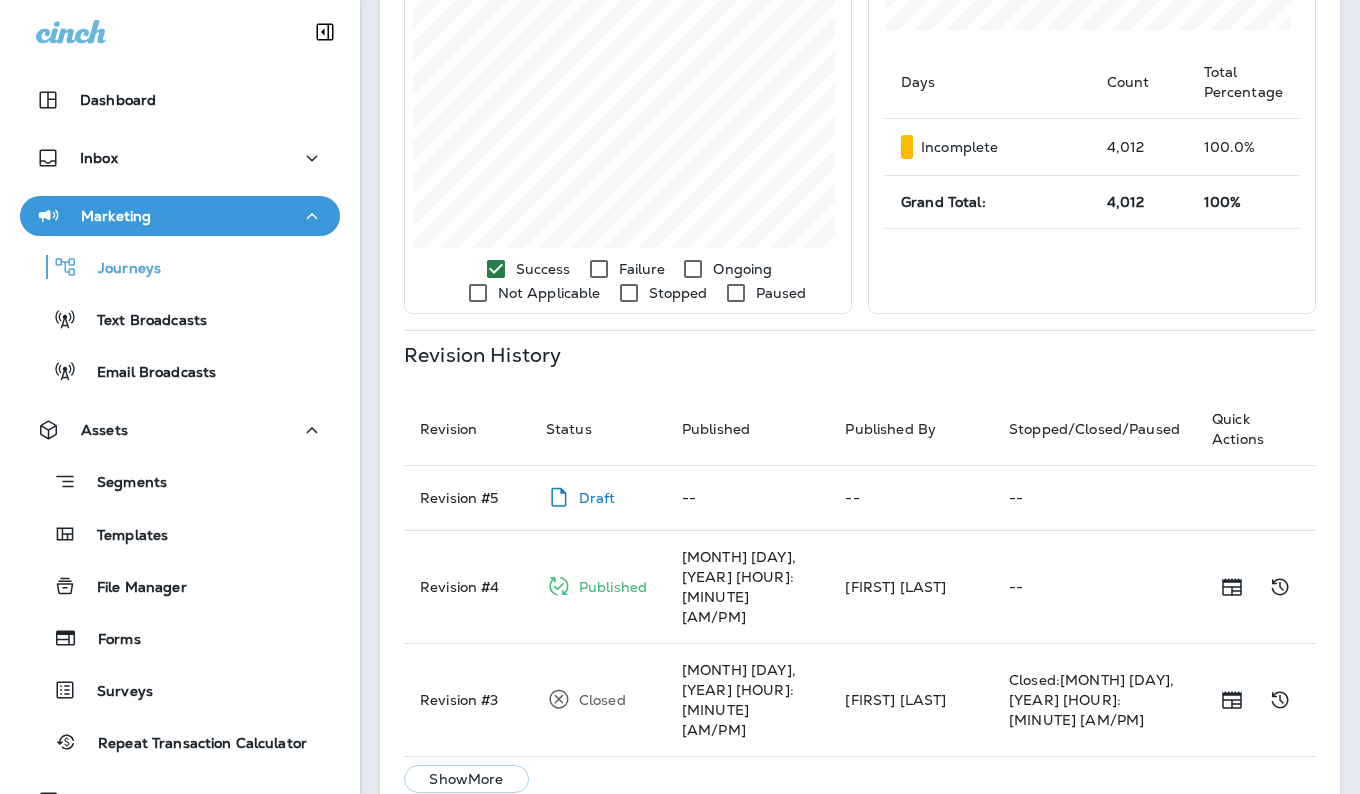 scroll, scrollTop: 791, scrollLeft: 0, axis: vertical 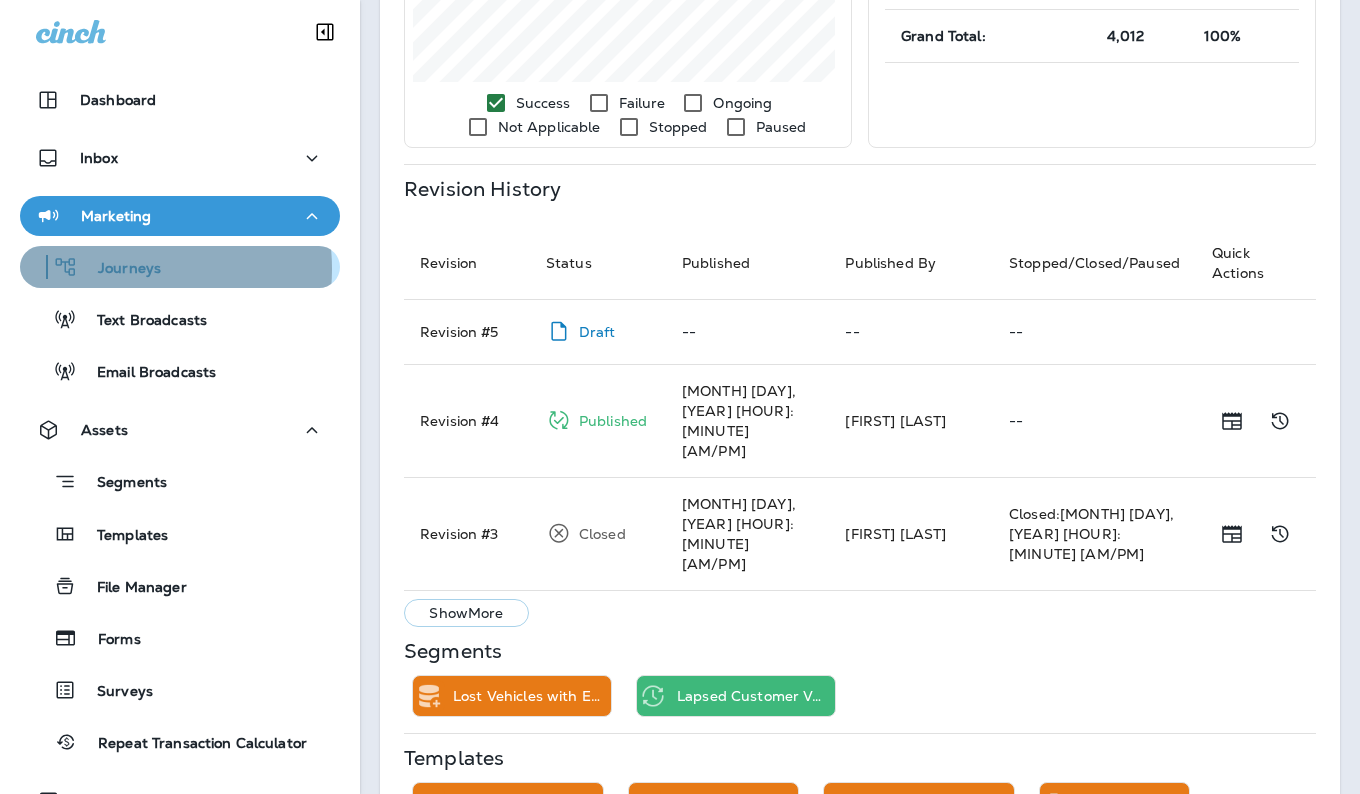 click on "Journeys" at bounding box center [119, 269] 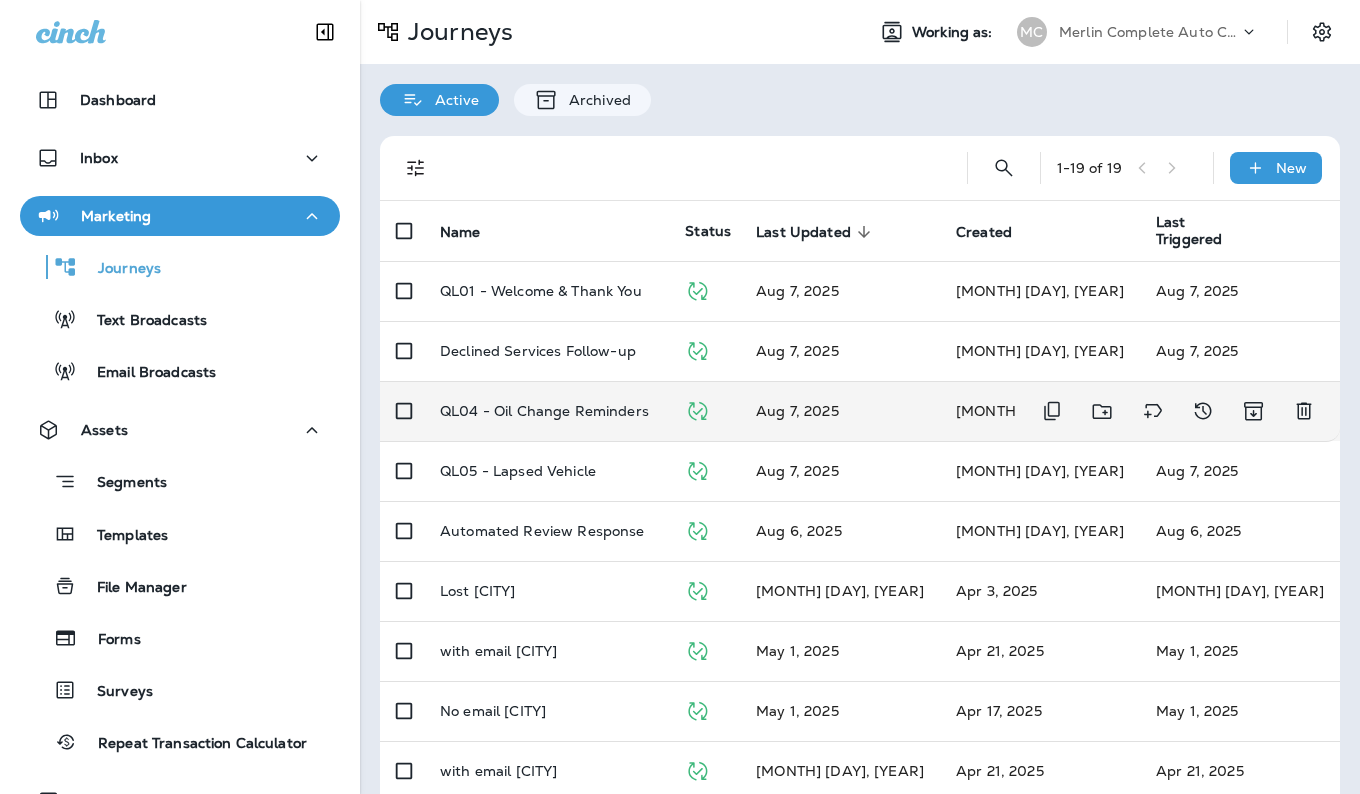 click on "QL04 - Oil Change Reminders" at bounding box center (546, 411) 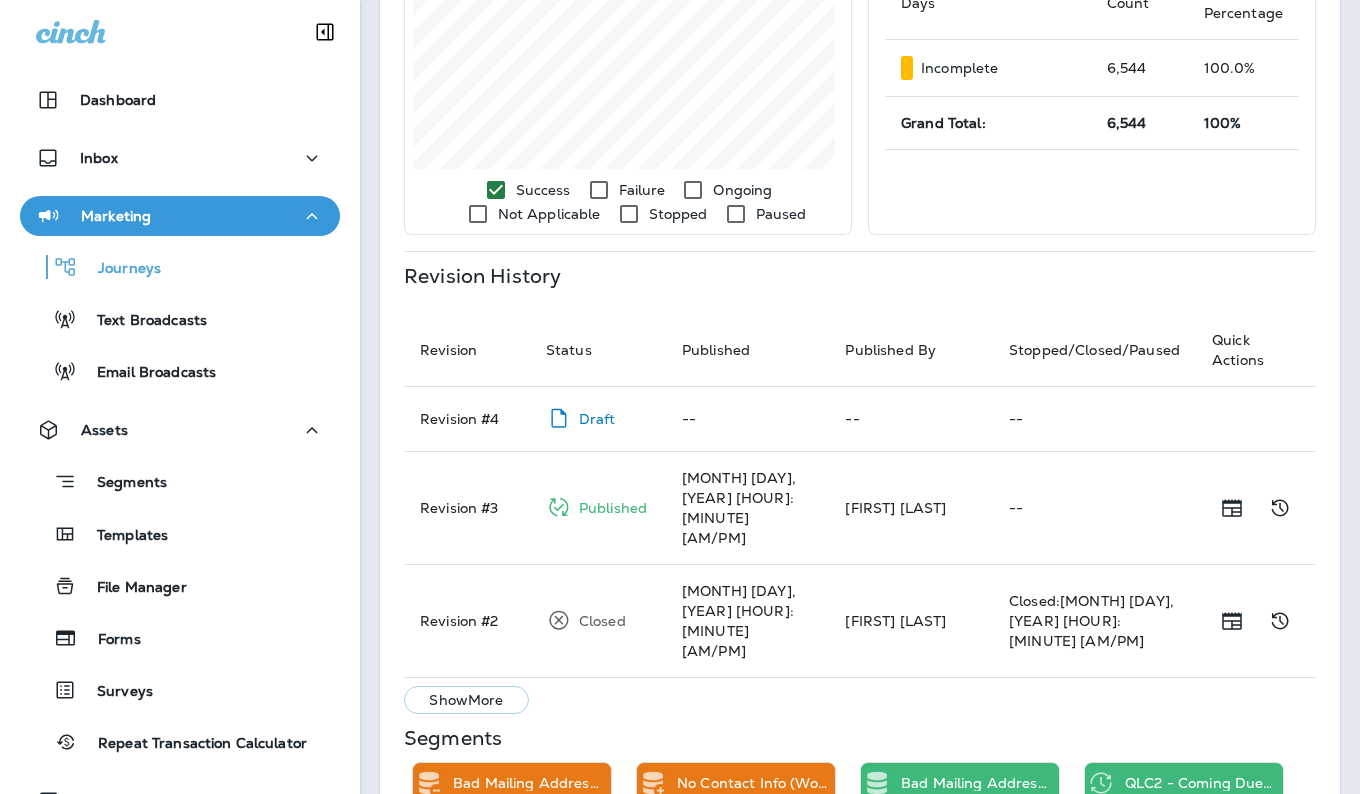 scroll, scrollTop: 791, scrollLeft: 0, axis: vertical 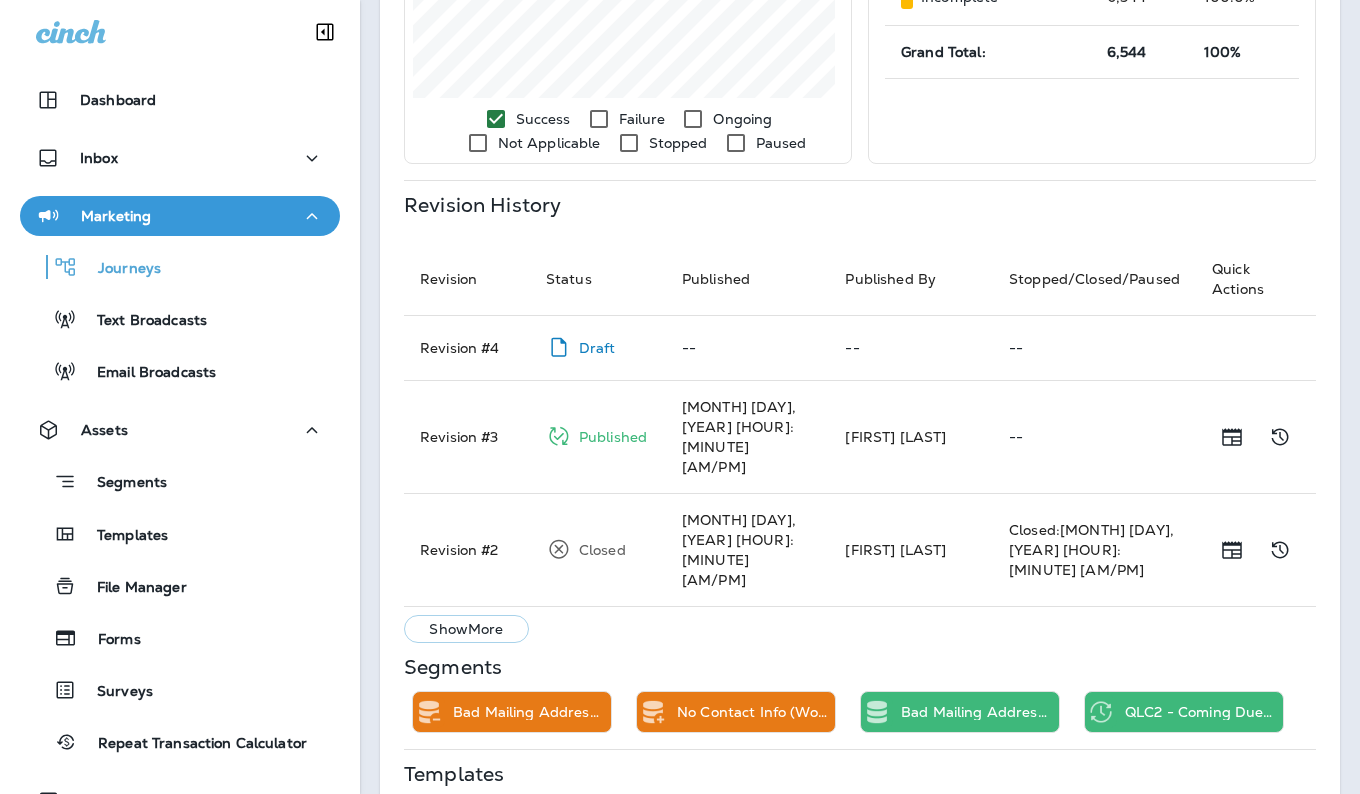 click on "Oil offers 39/59" at bounding box center (1045, 819) 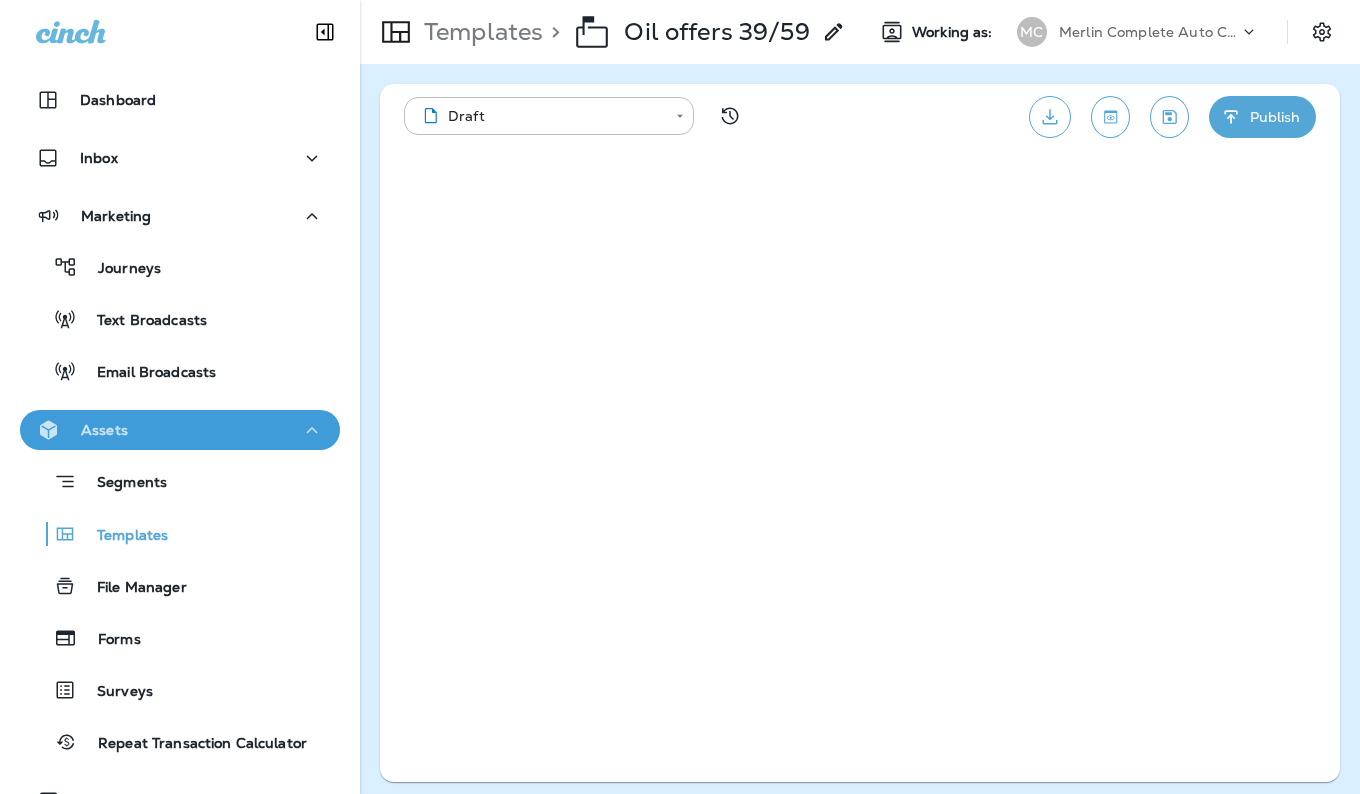 click on "Assets" at bounding box center (180, 430) 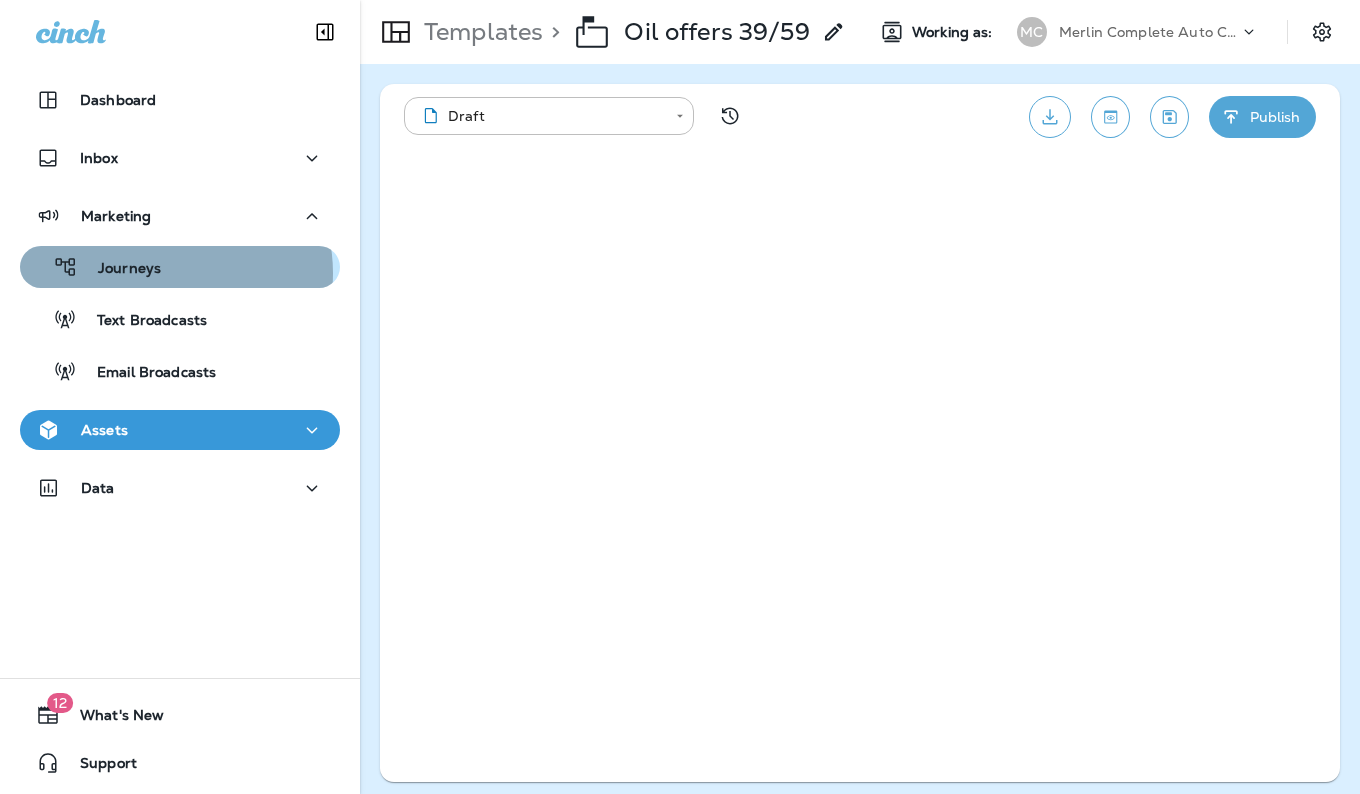 click on "Journeys" at bounding box center (180, 267) 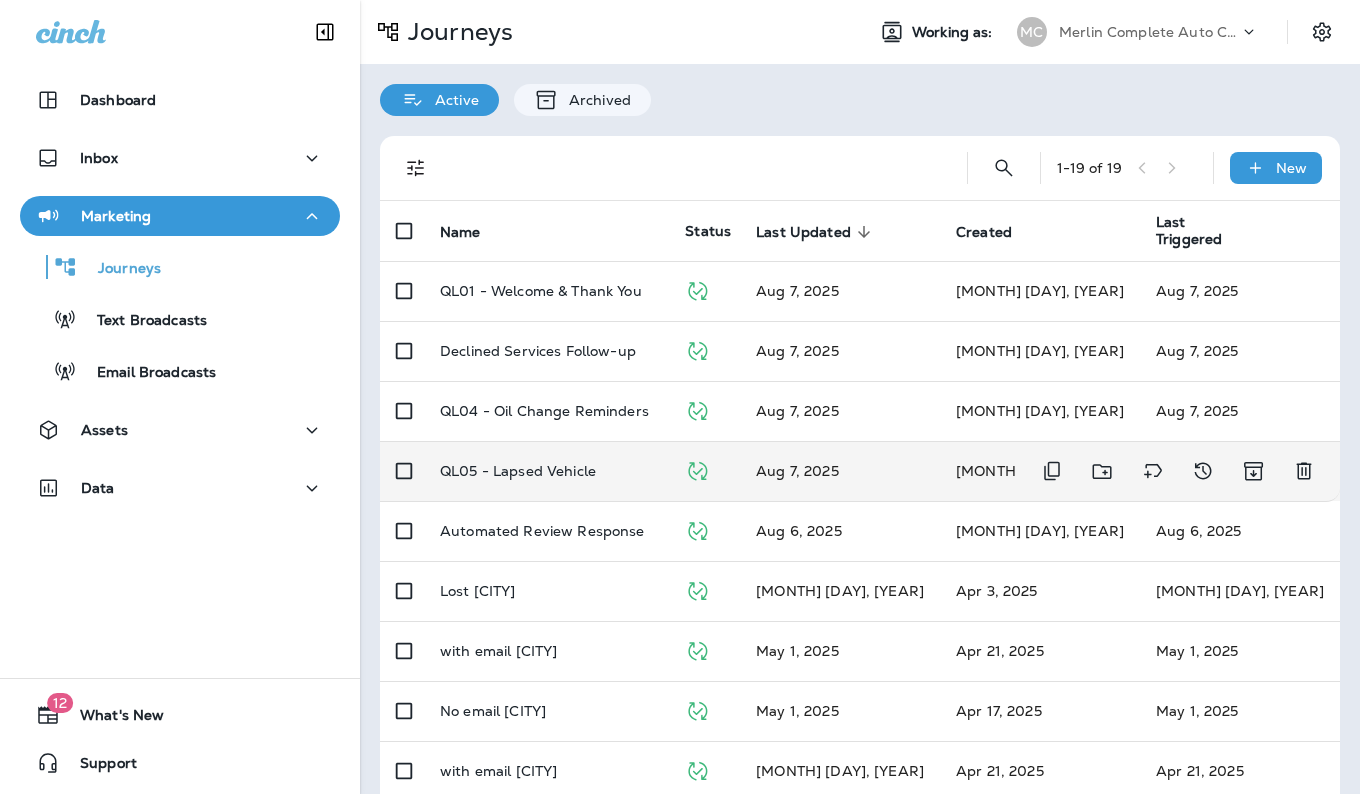click on "QL05 - Lapsed Vehicle" at bounding box center (518, 471) 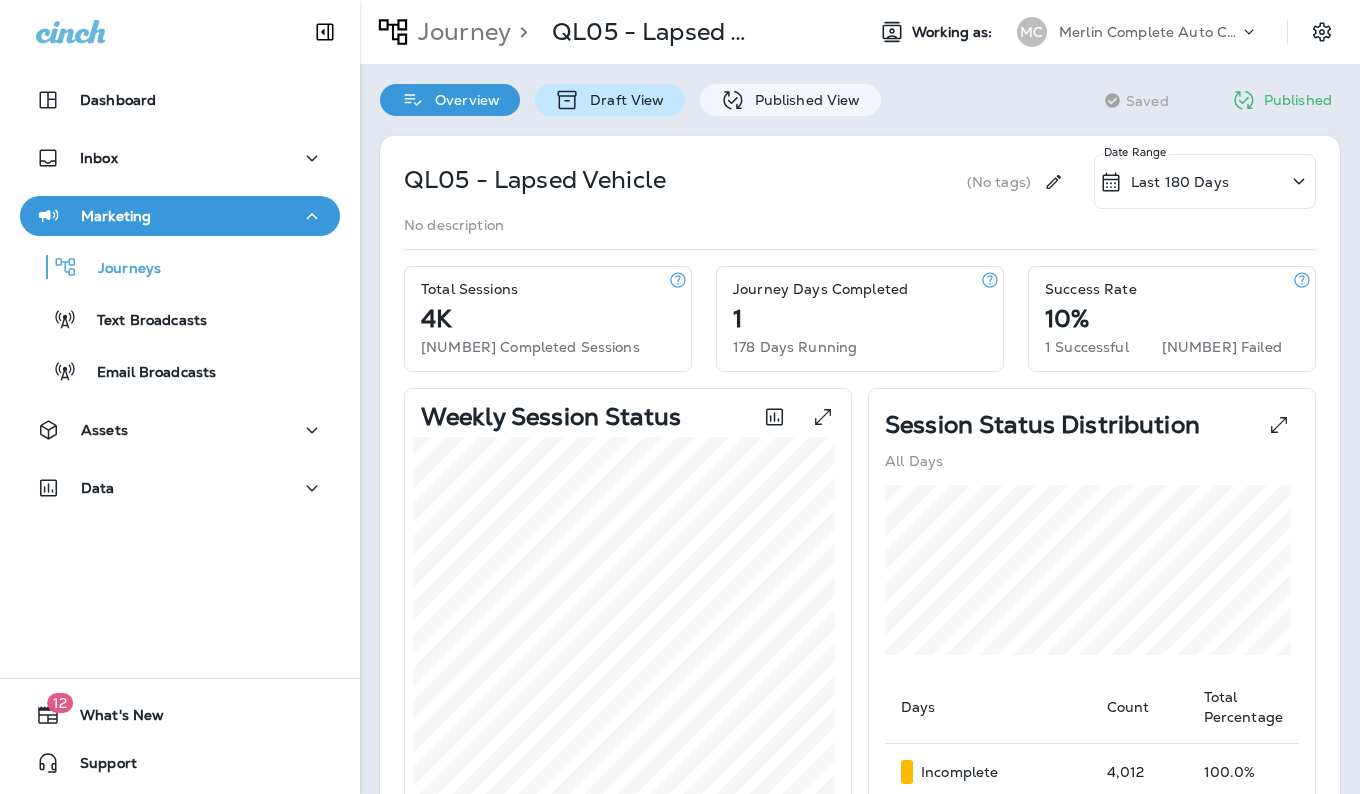click on "Draft View" at bounding box center [622, 100] 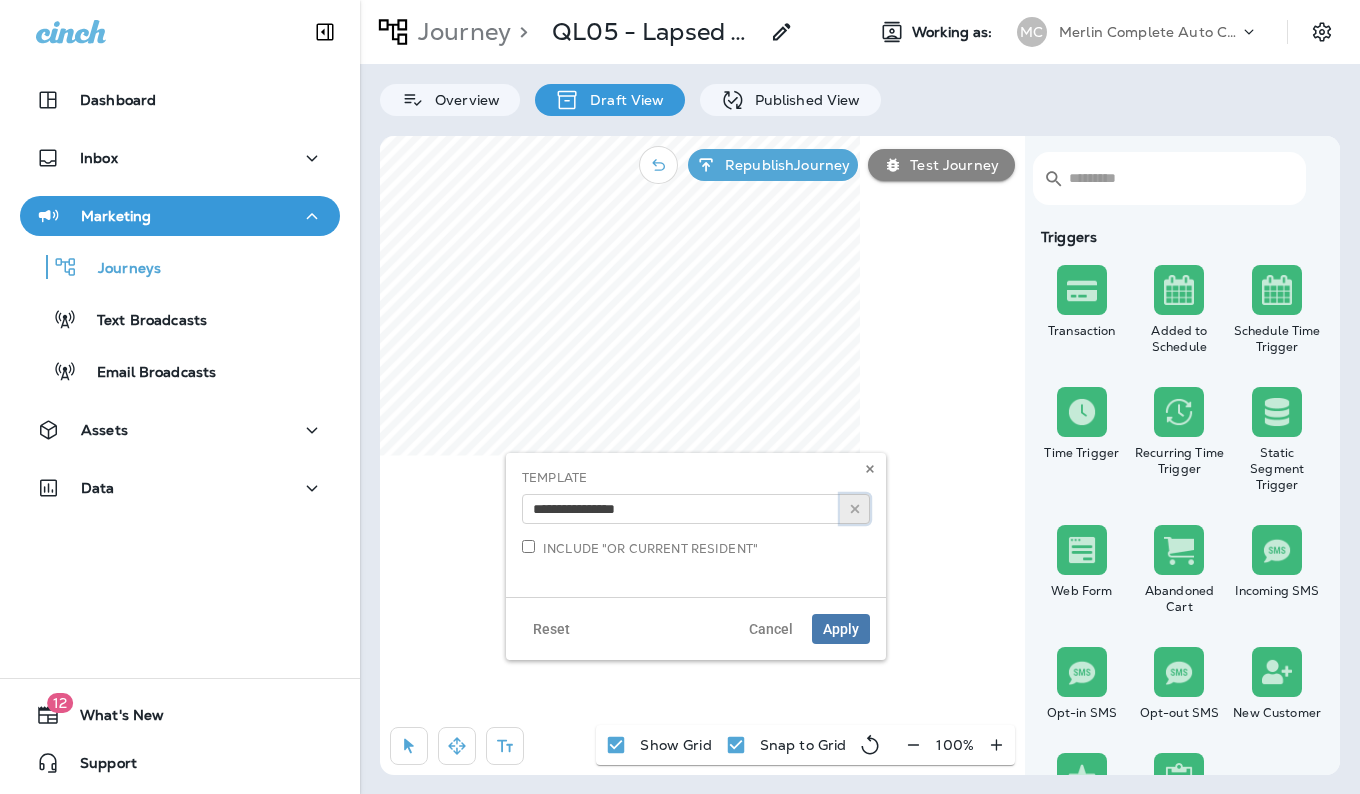 click 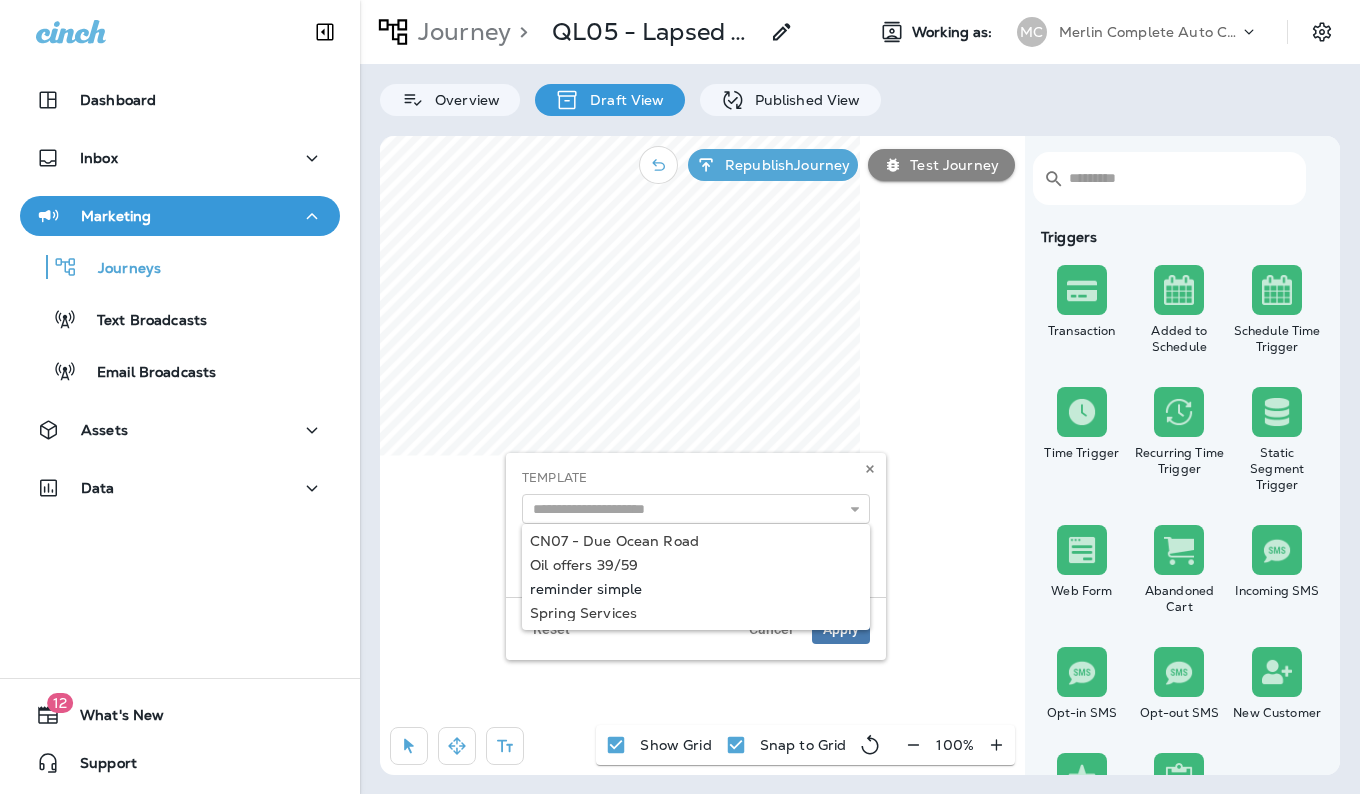 type on "**********" 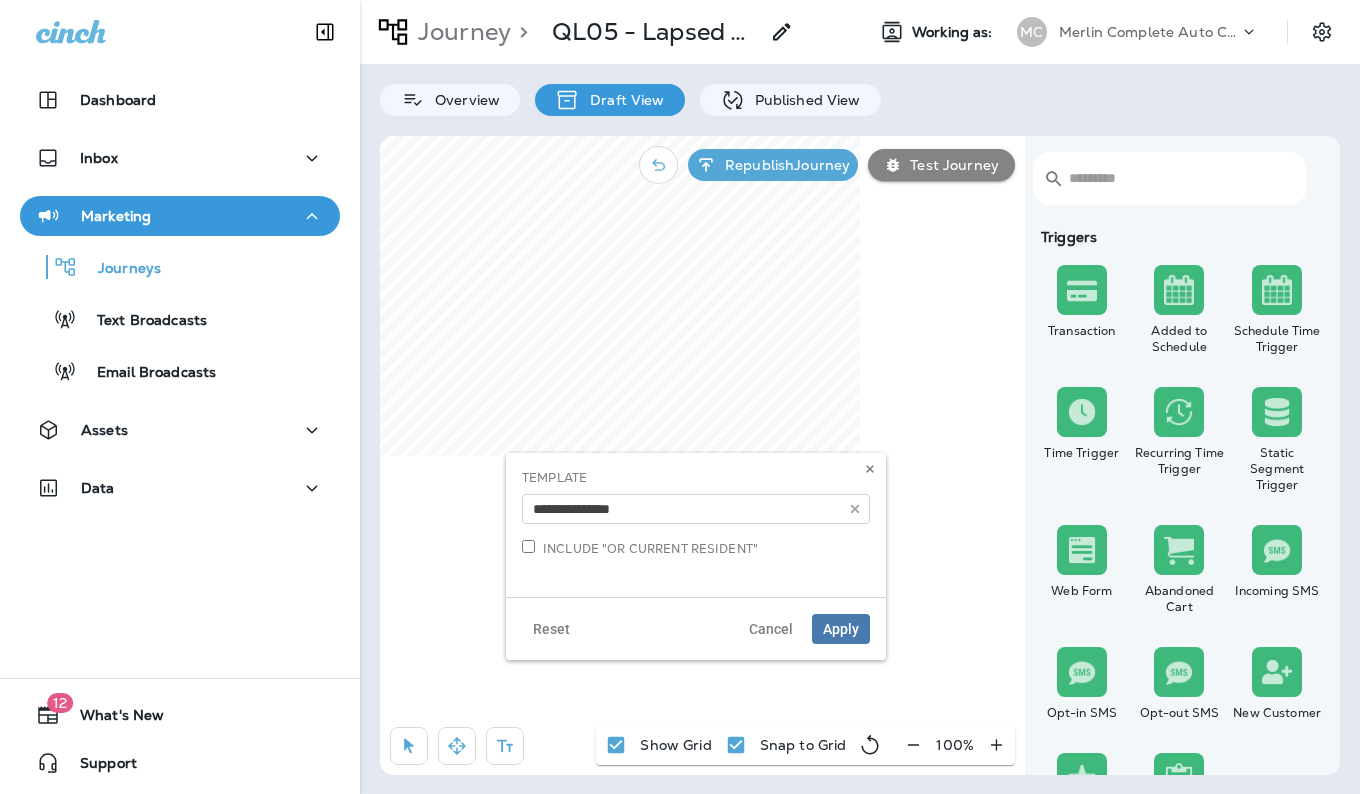 click on "**********" at bounding box center (696, 525) 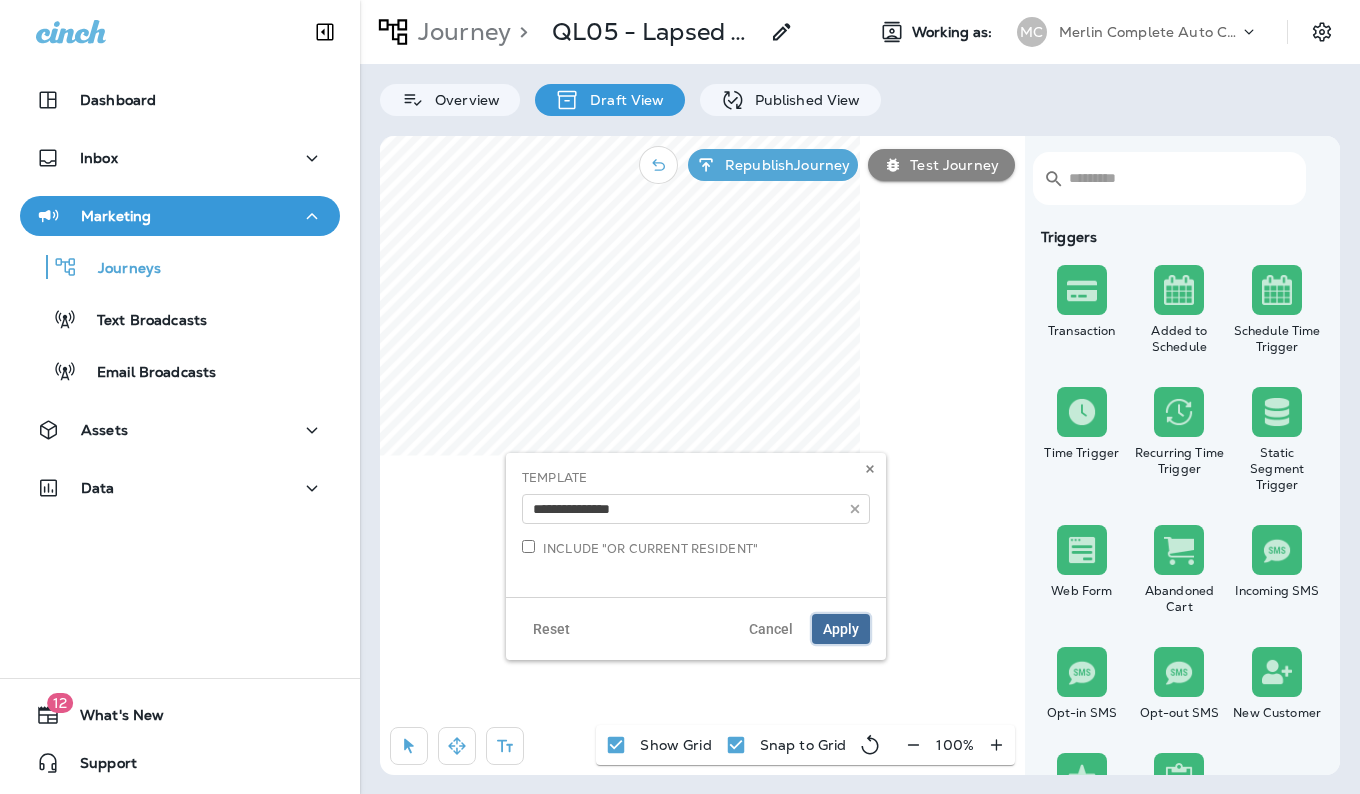 click on "Apply" at bounding box center (841, 629) 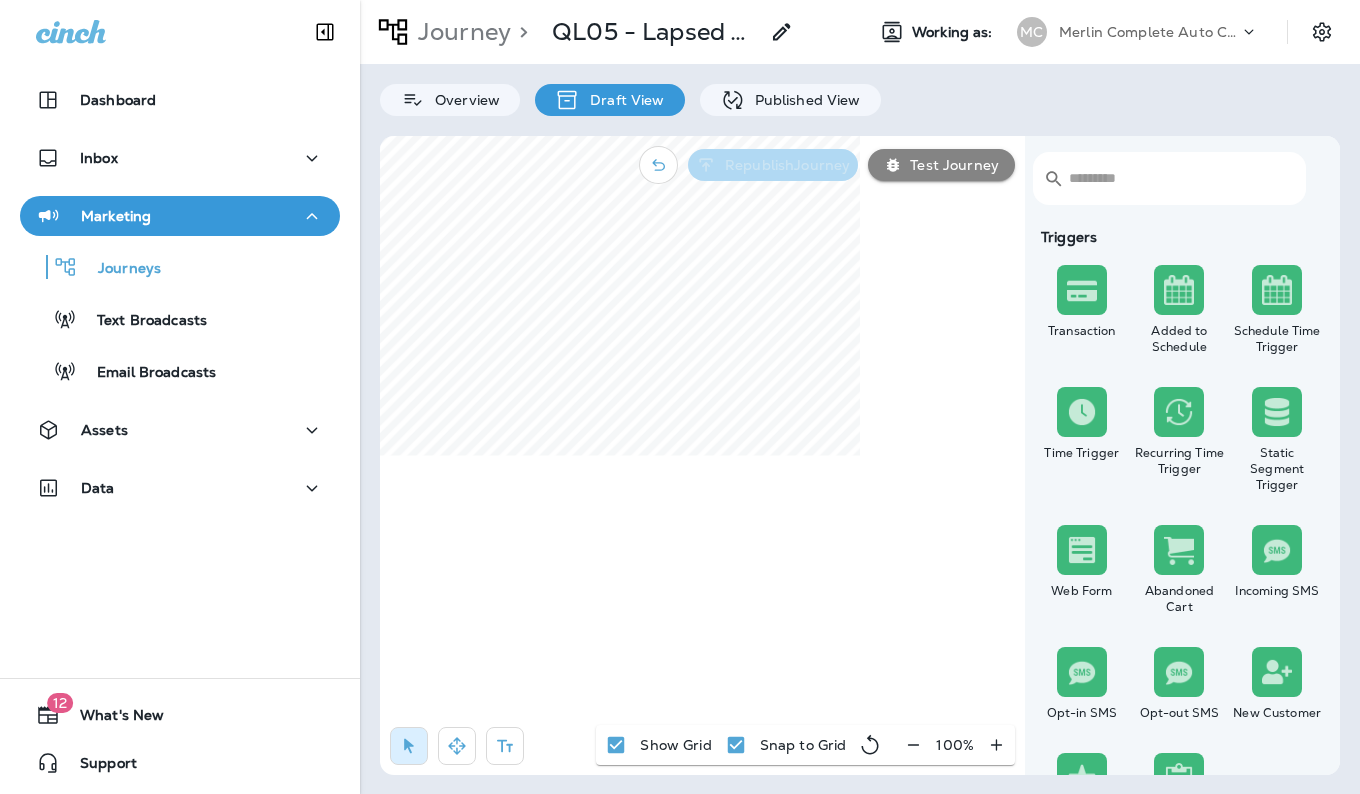 click on "Republish  Journey" at bounding box center (773, 165) 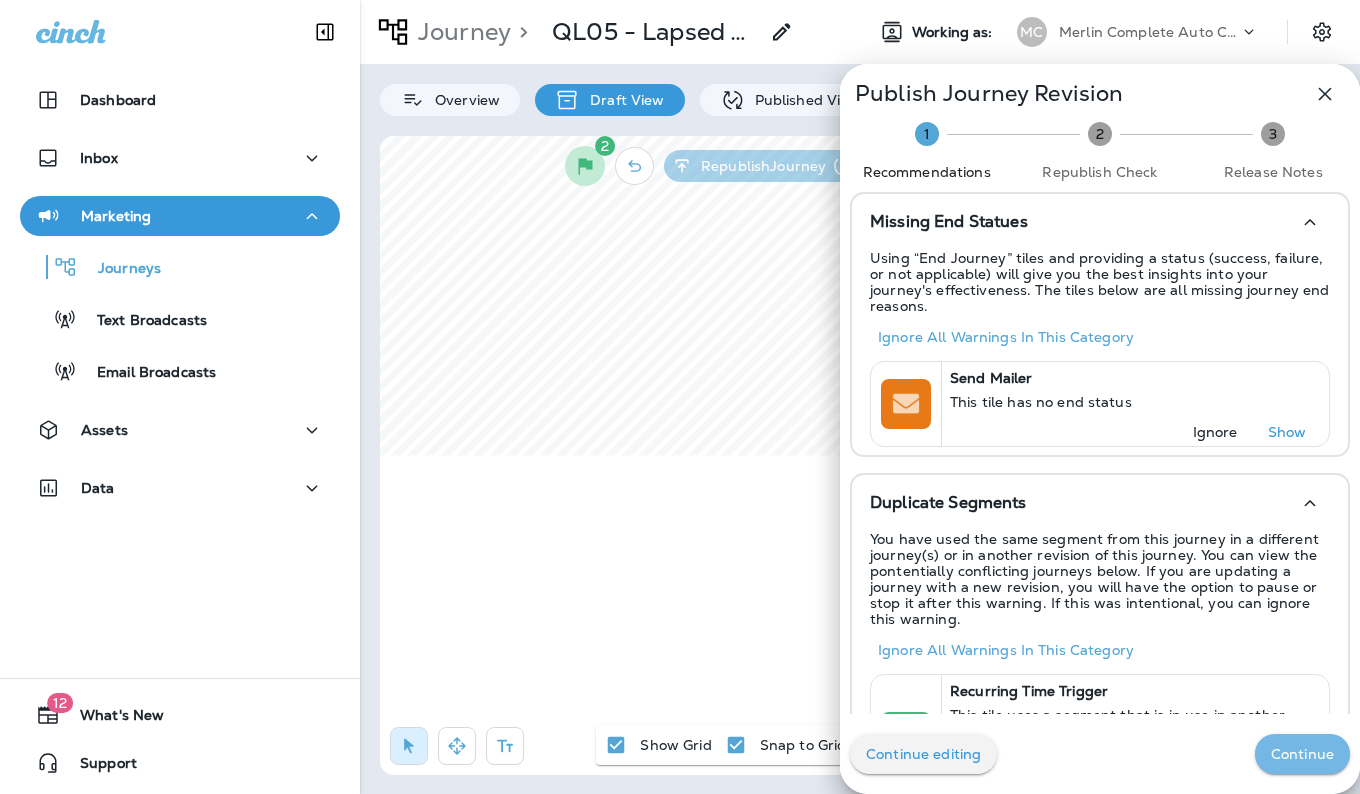 click on "Continue" at bounding box center [1302, 754] 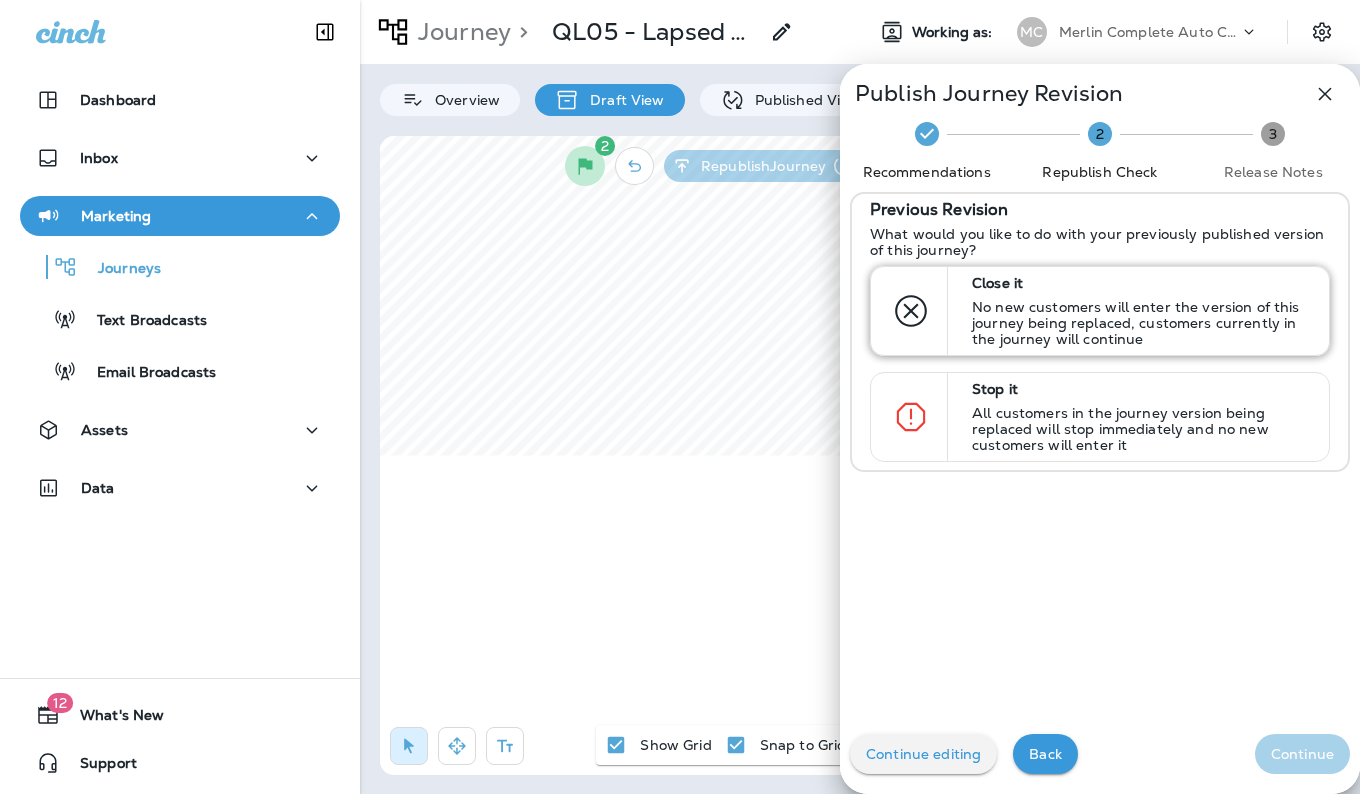 click on "No new customers will enter the version of this journey being replaced, customers currently in the journey will continue" at bounding box center (1141, 323) 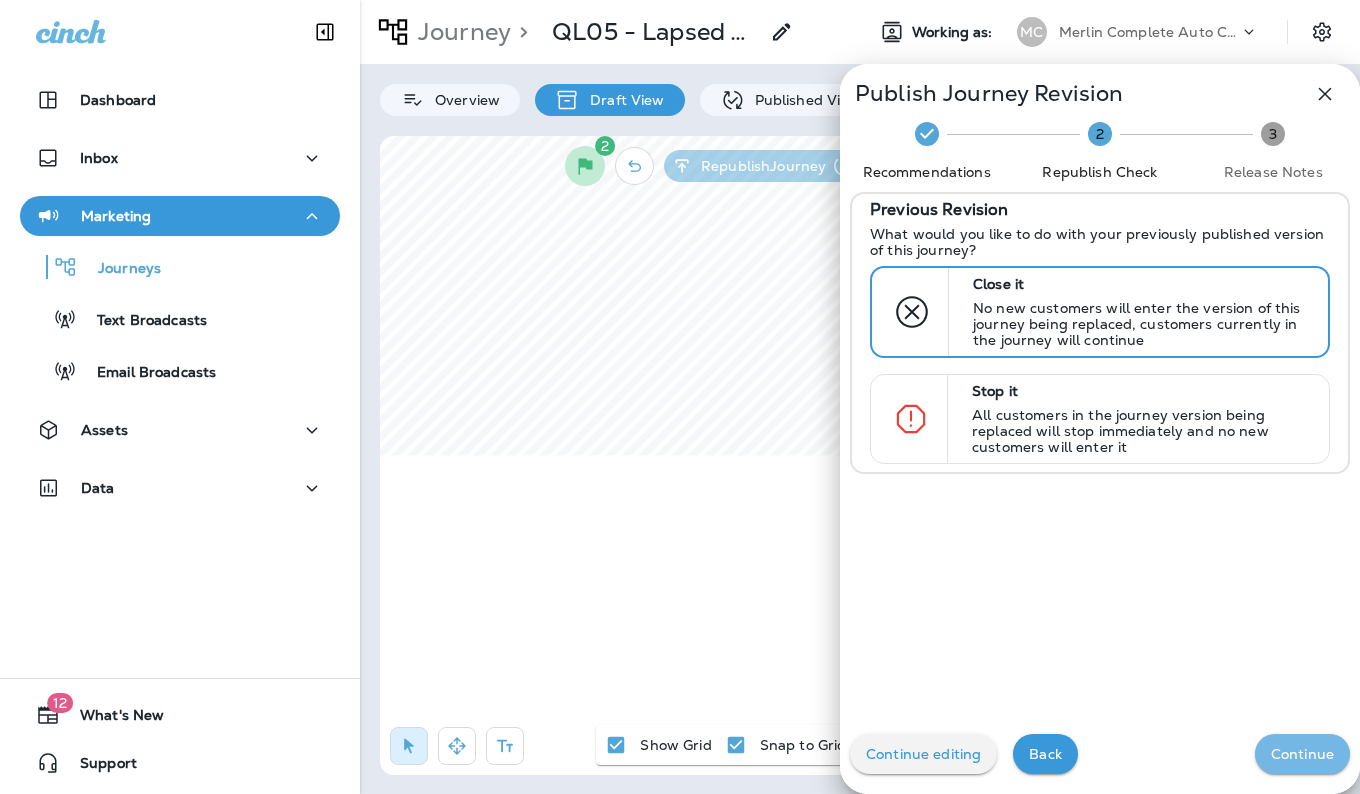 click on "Continue" at bounding box center [1302, 754] 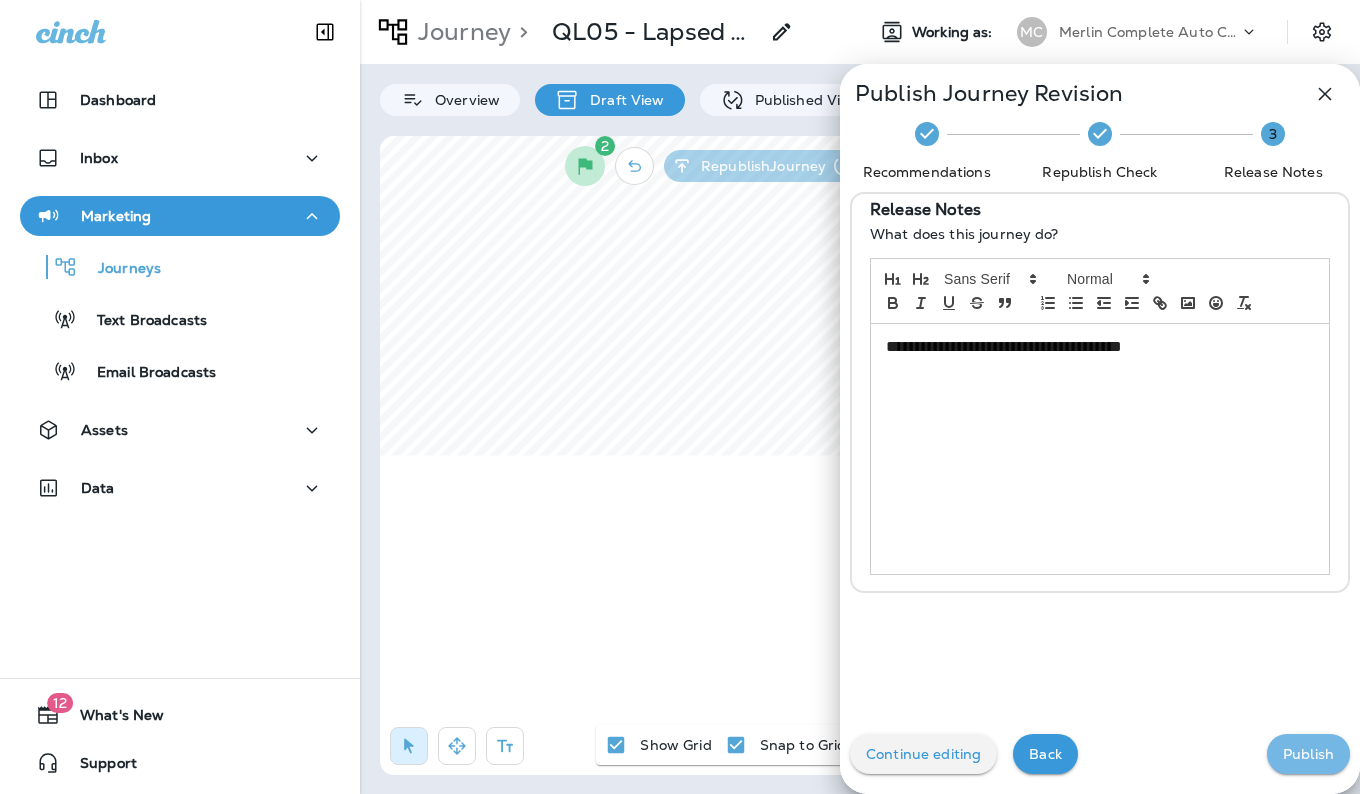 click on "Publish" at bounding box center [1308, 754] 